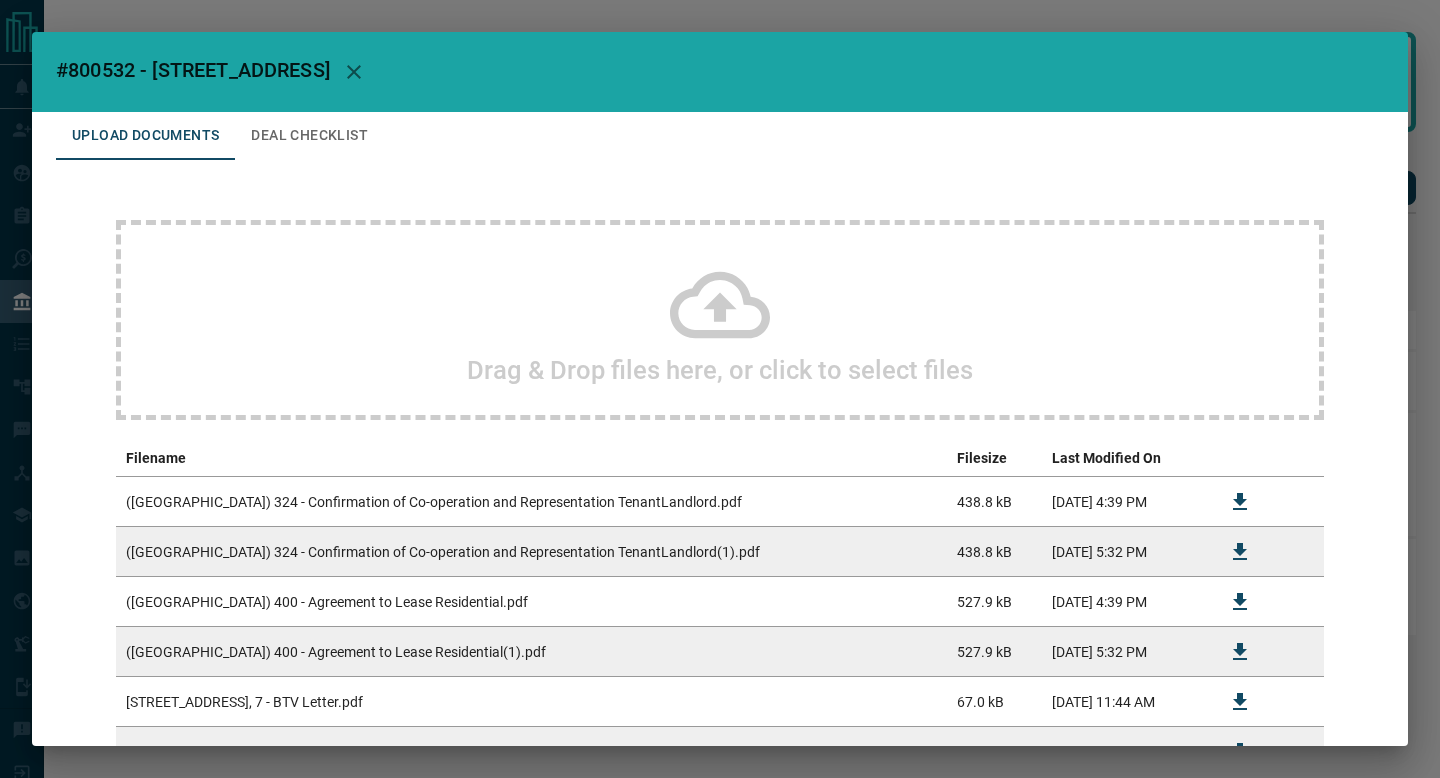 scroll, scrollTop: 0, scrollLeft: 0, axis: both 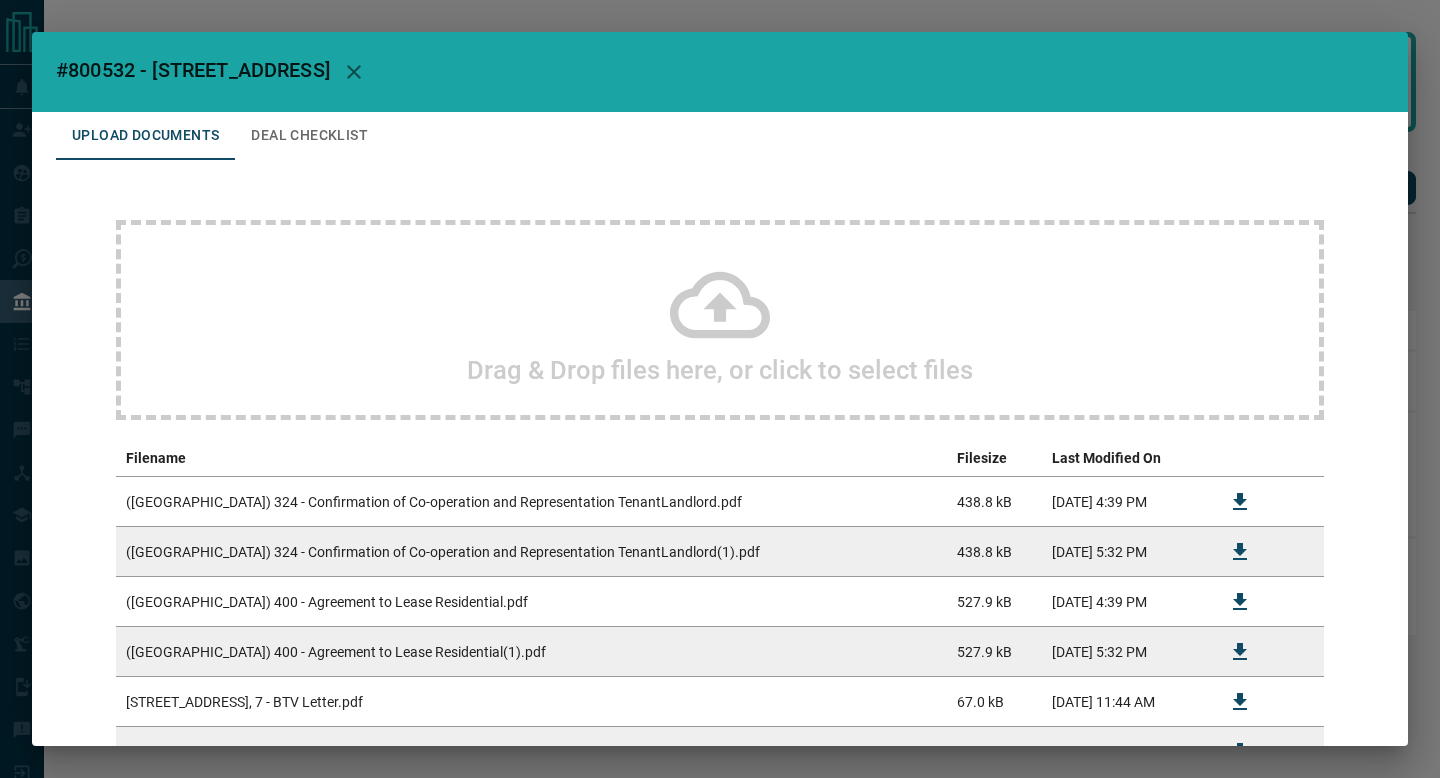 click 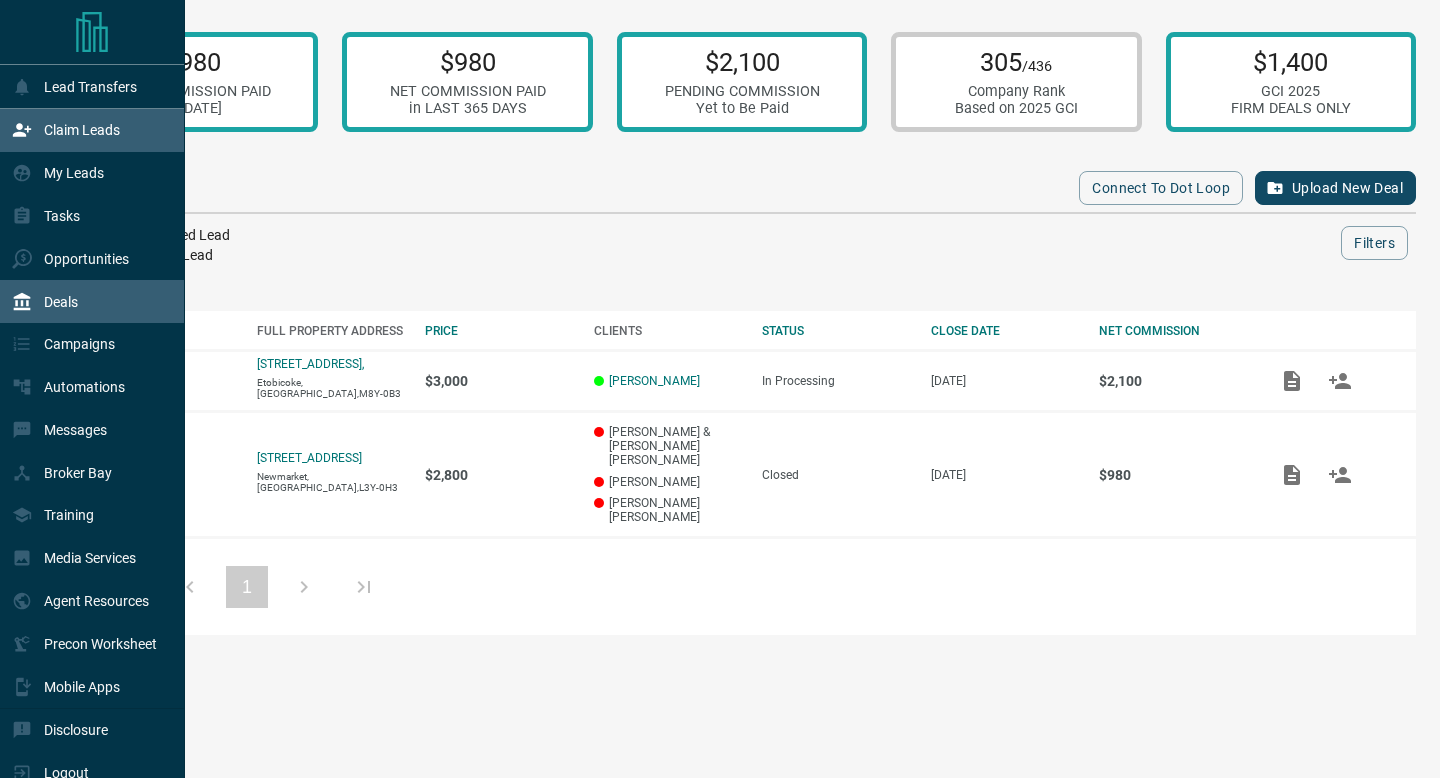 click on "Claim Leads" at bounding box center [82, 130] 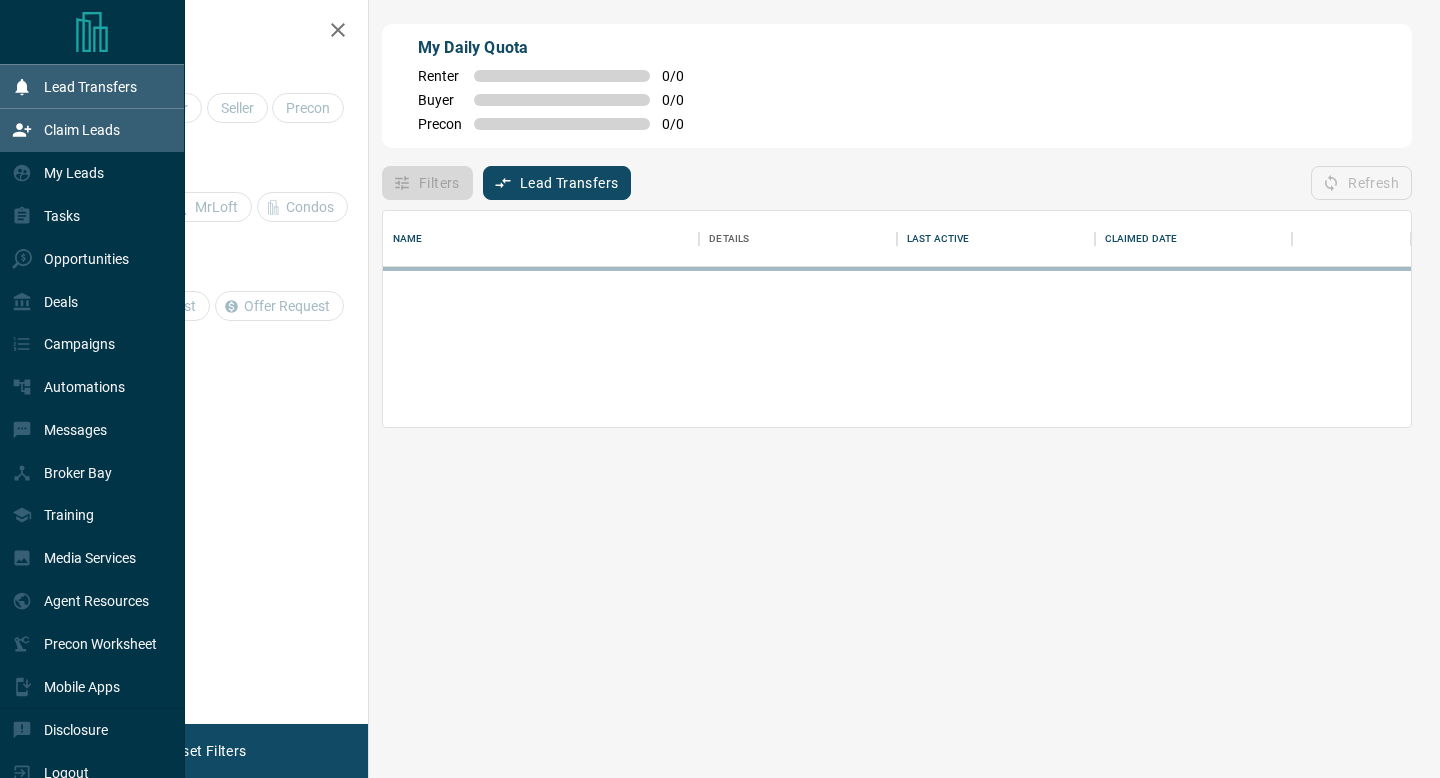 scroll, scrollTop: 0, scrollLeft: 0, axis: both 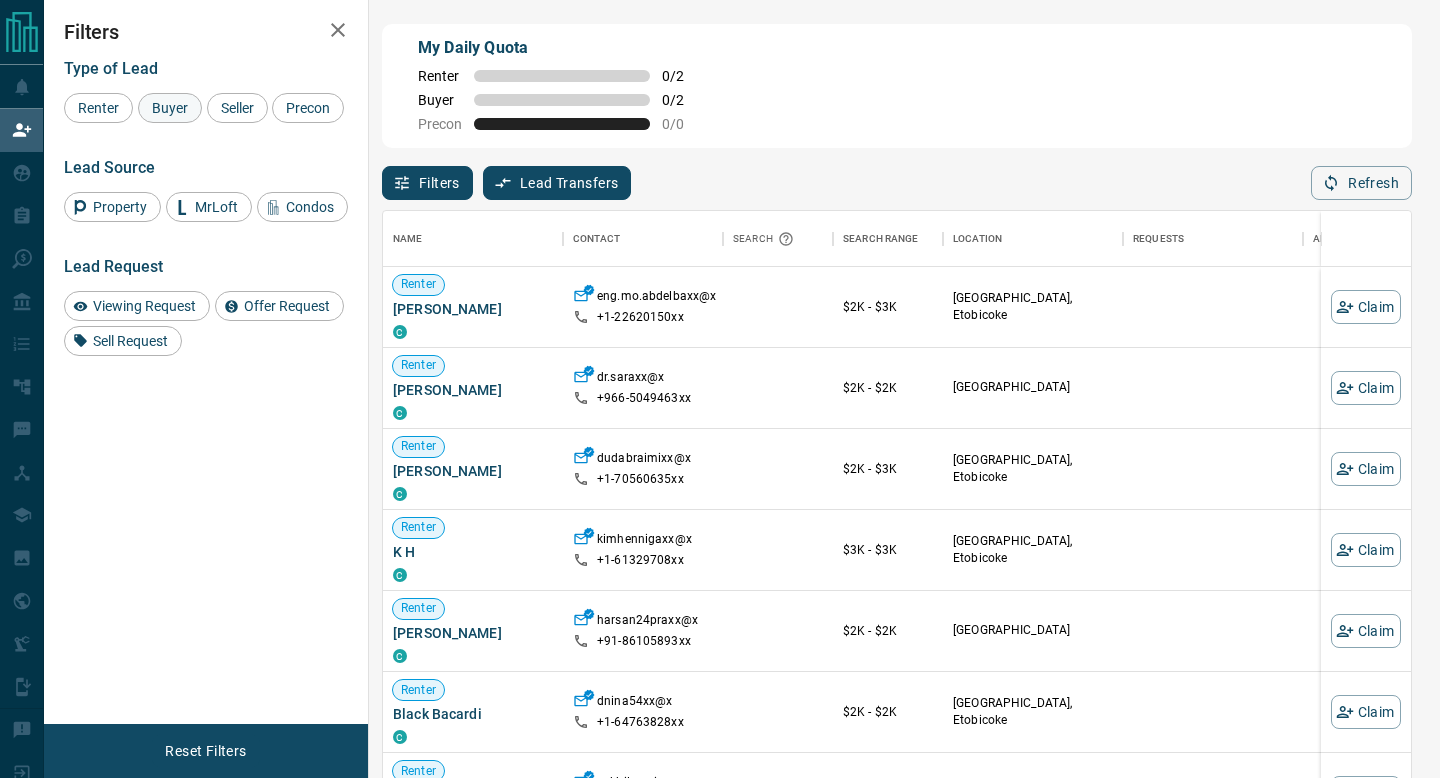 click on "Buyer" at bounding box center (170, 108) 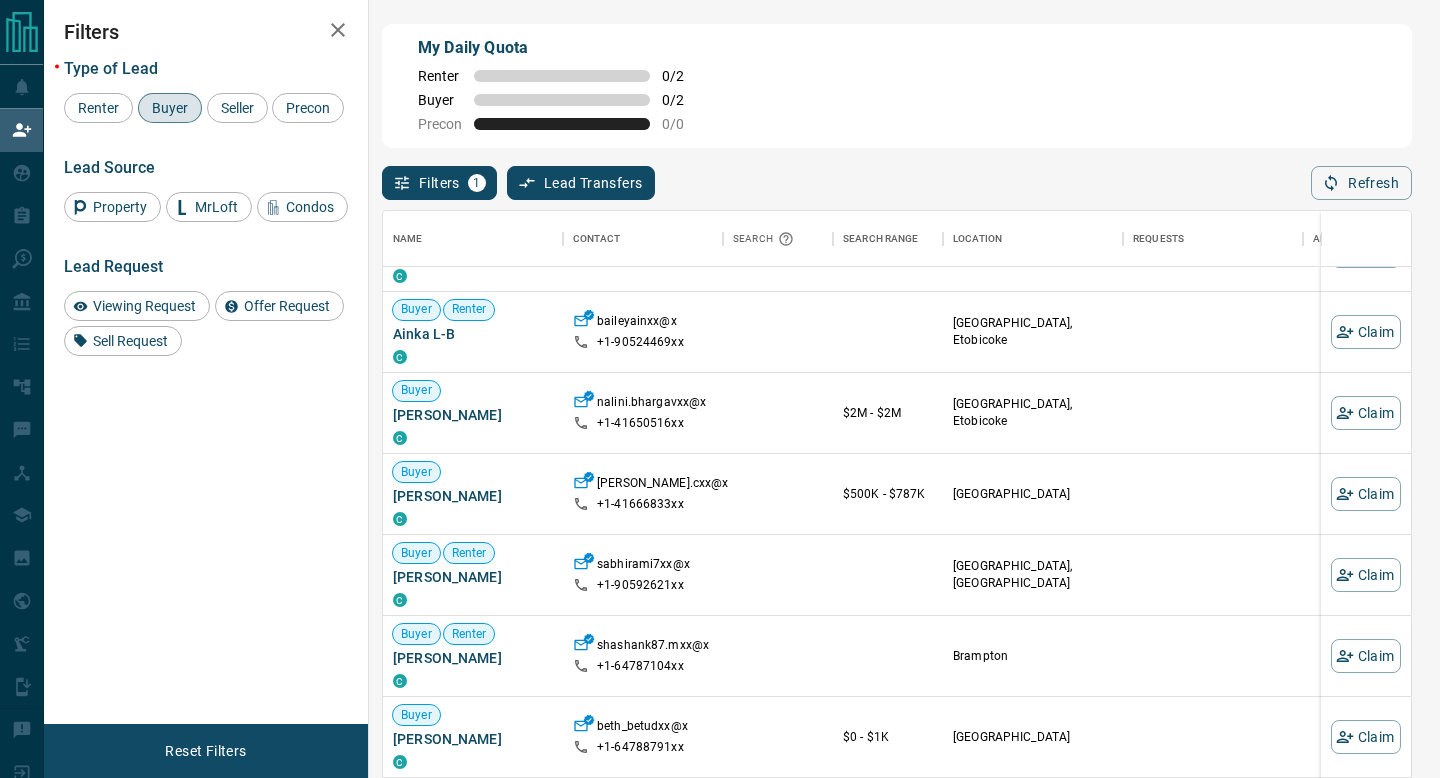 scroll, scrollTop: 0, scrollLeft: 0, axis: both 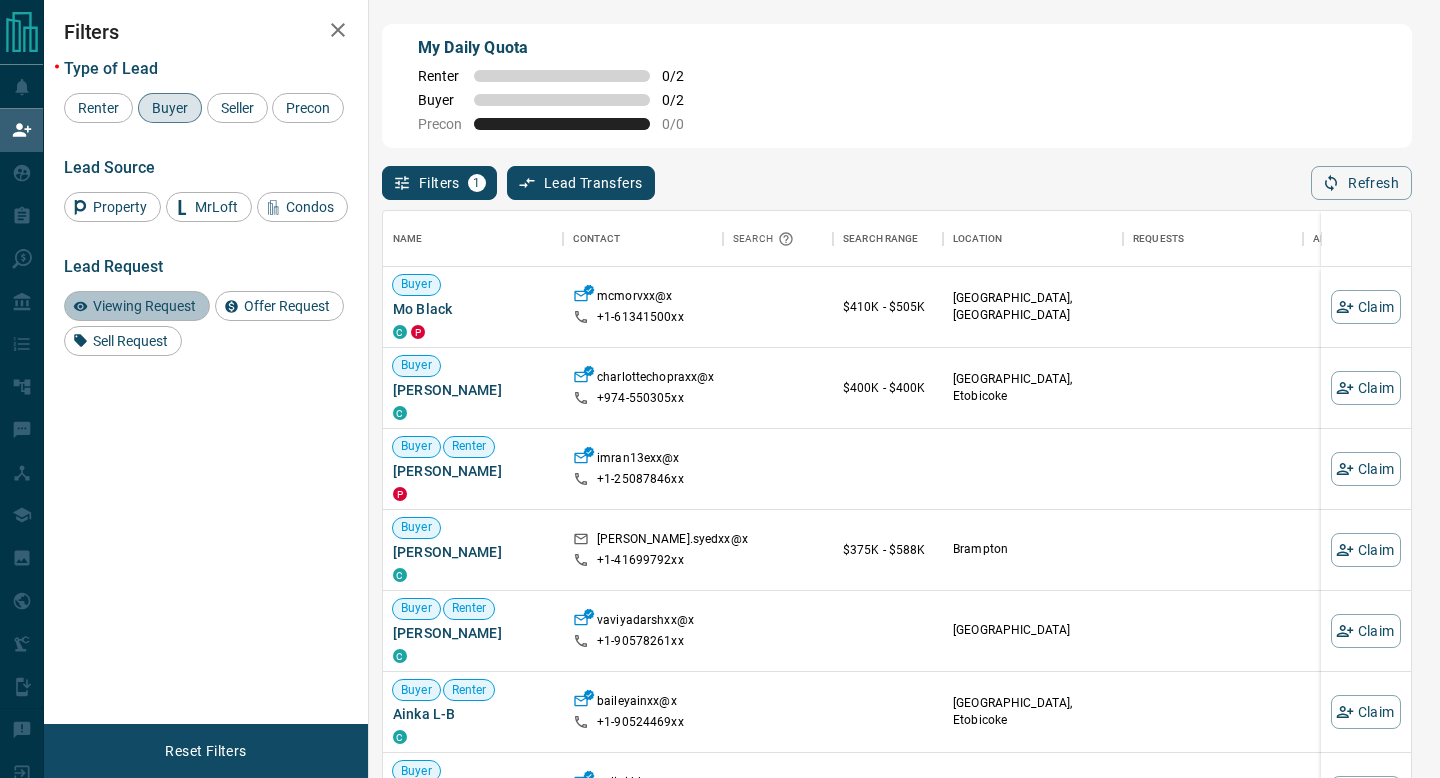 click on "Viewing Request" at bounding box center (144, 306) 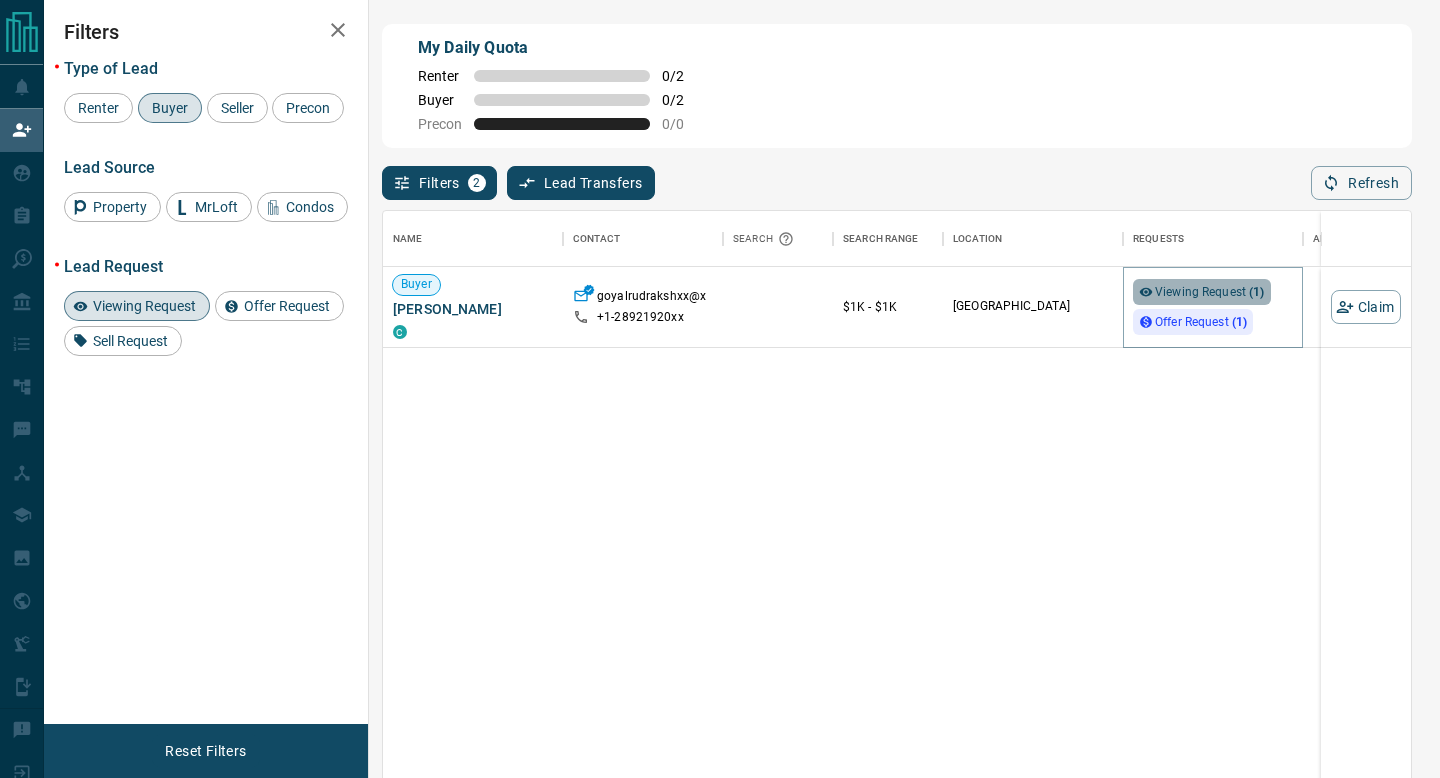 click on "Viewing Request   ( 1 )" at bounding box center [1210, 292] 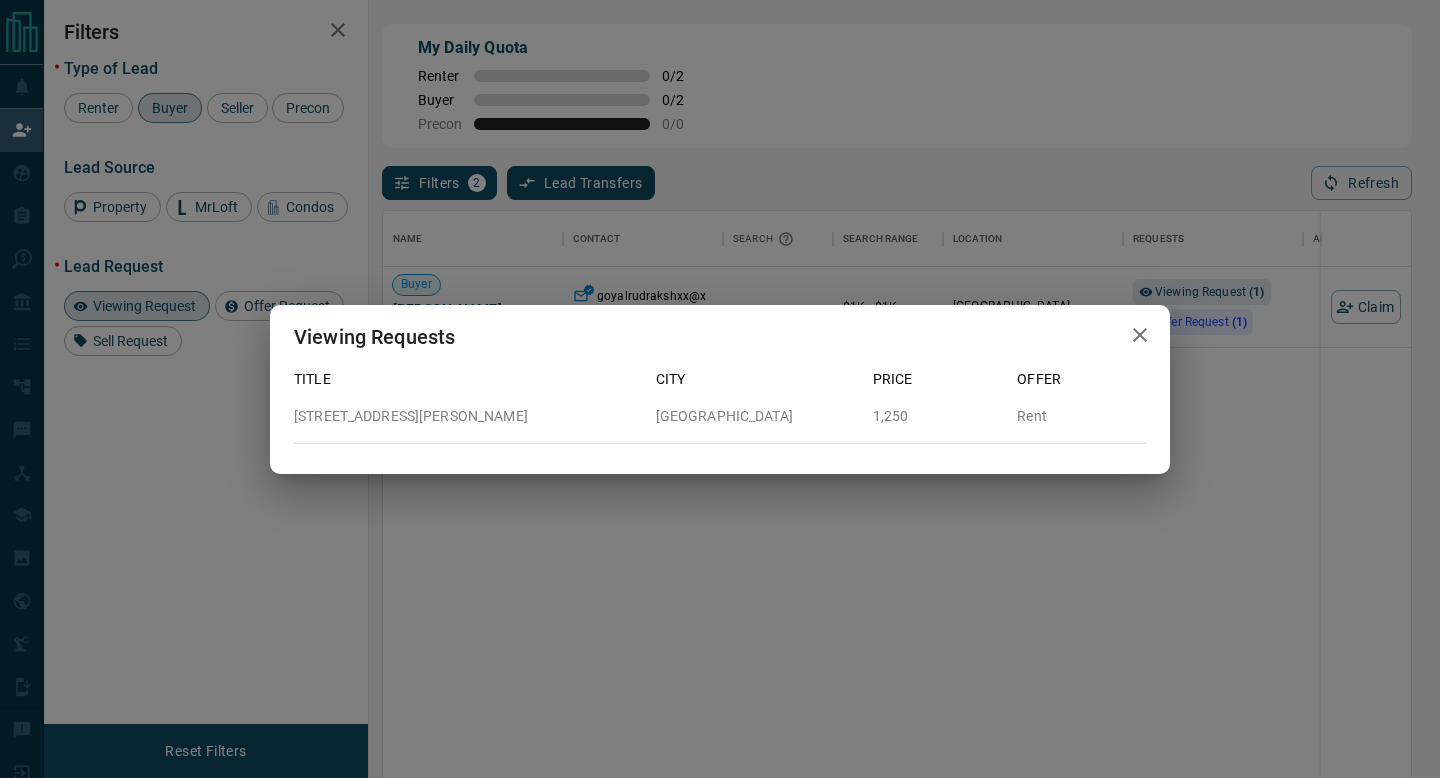 click 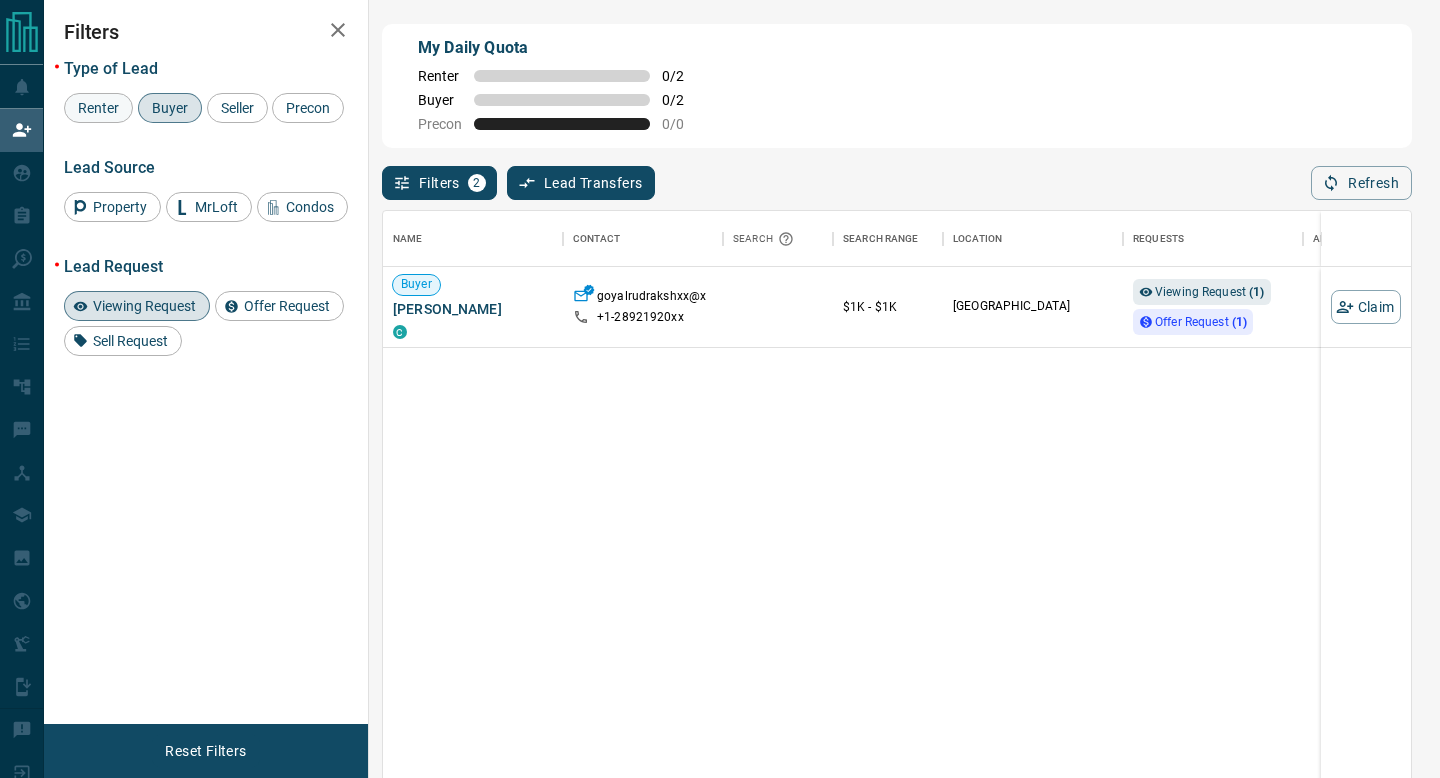 click on "Renter" at bounding box center [98, 108] 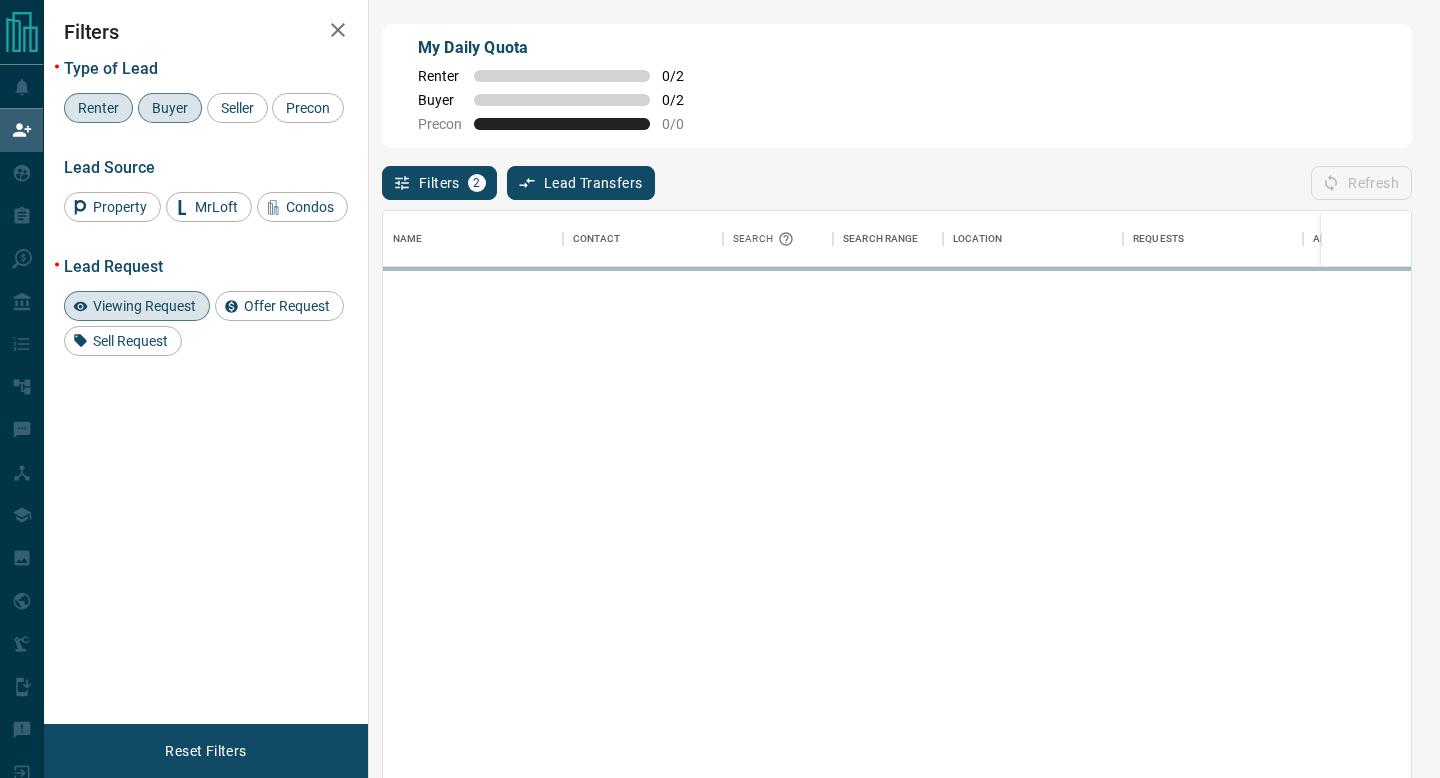 click on "Buyer" at bounding box center [170, 108] 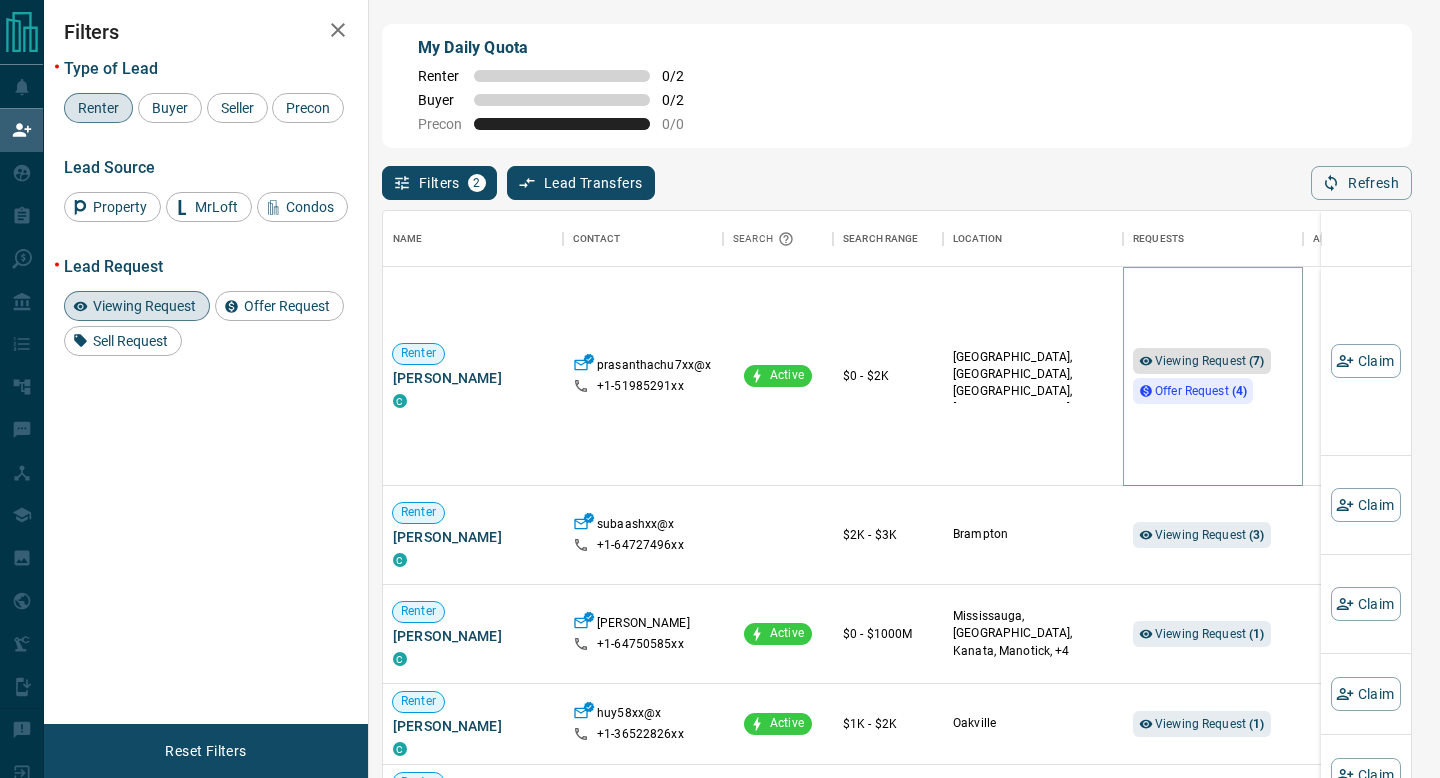 click on "Viewing Request   ( 7 )" at bounding box center (1210, 361) 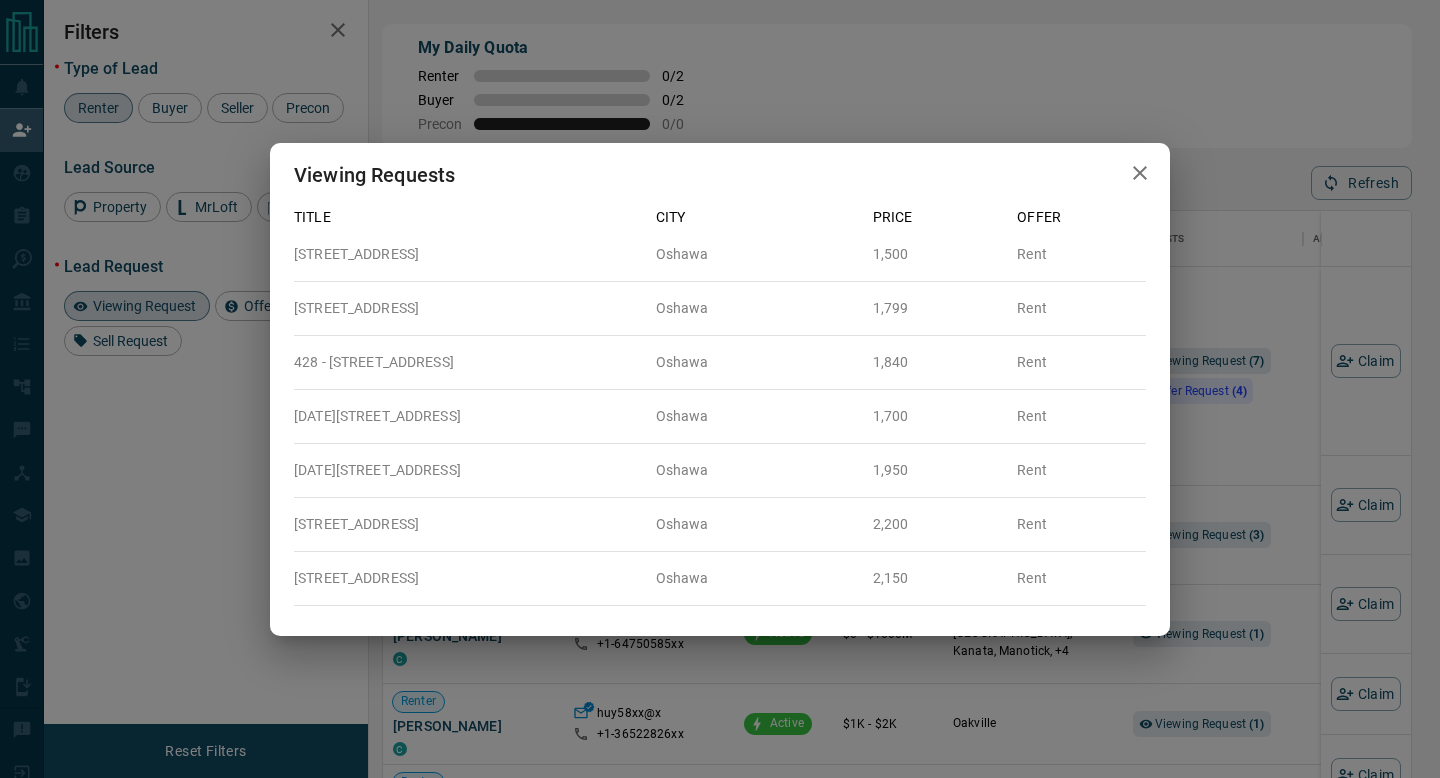 click 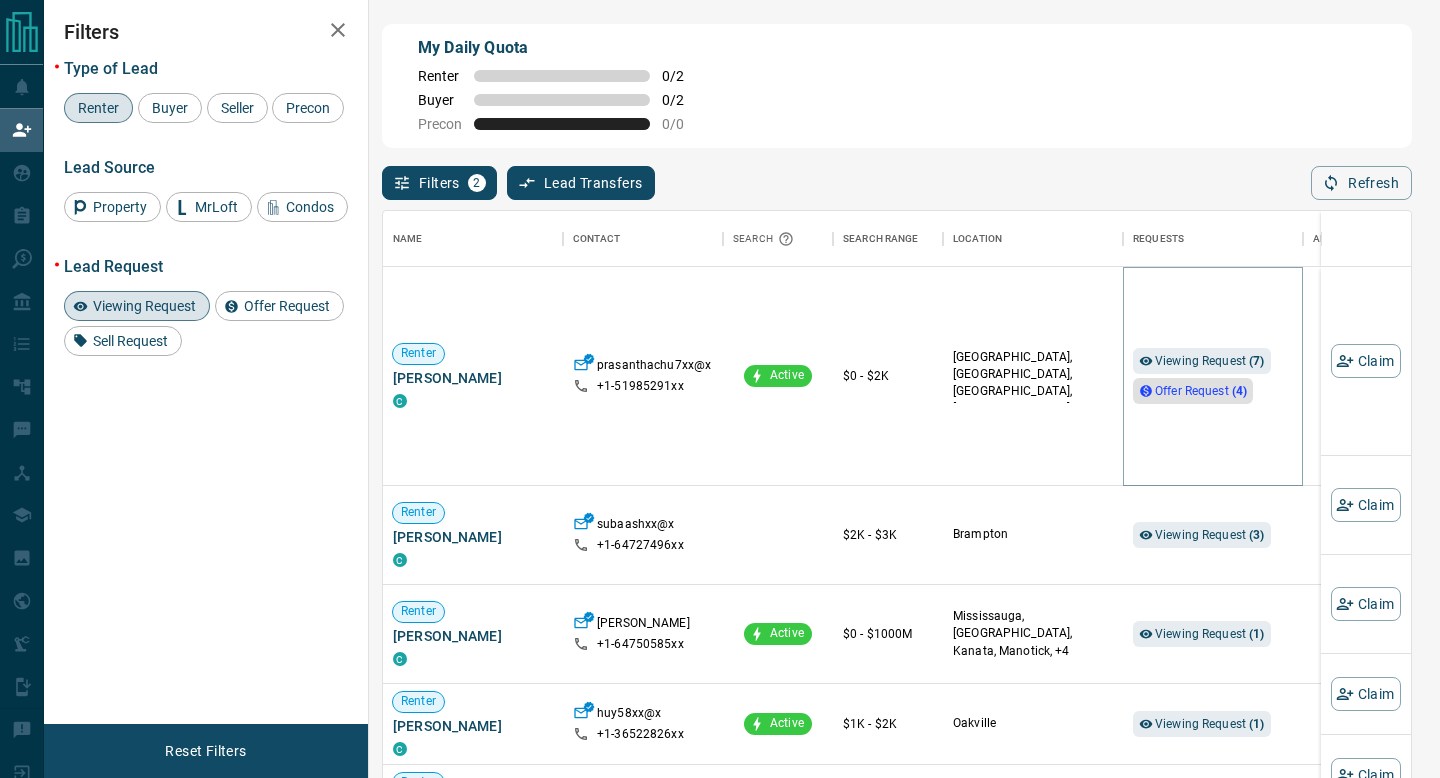 click on "Offer Request   ( 4 )" at bounding box center (1201, 391) 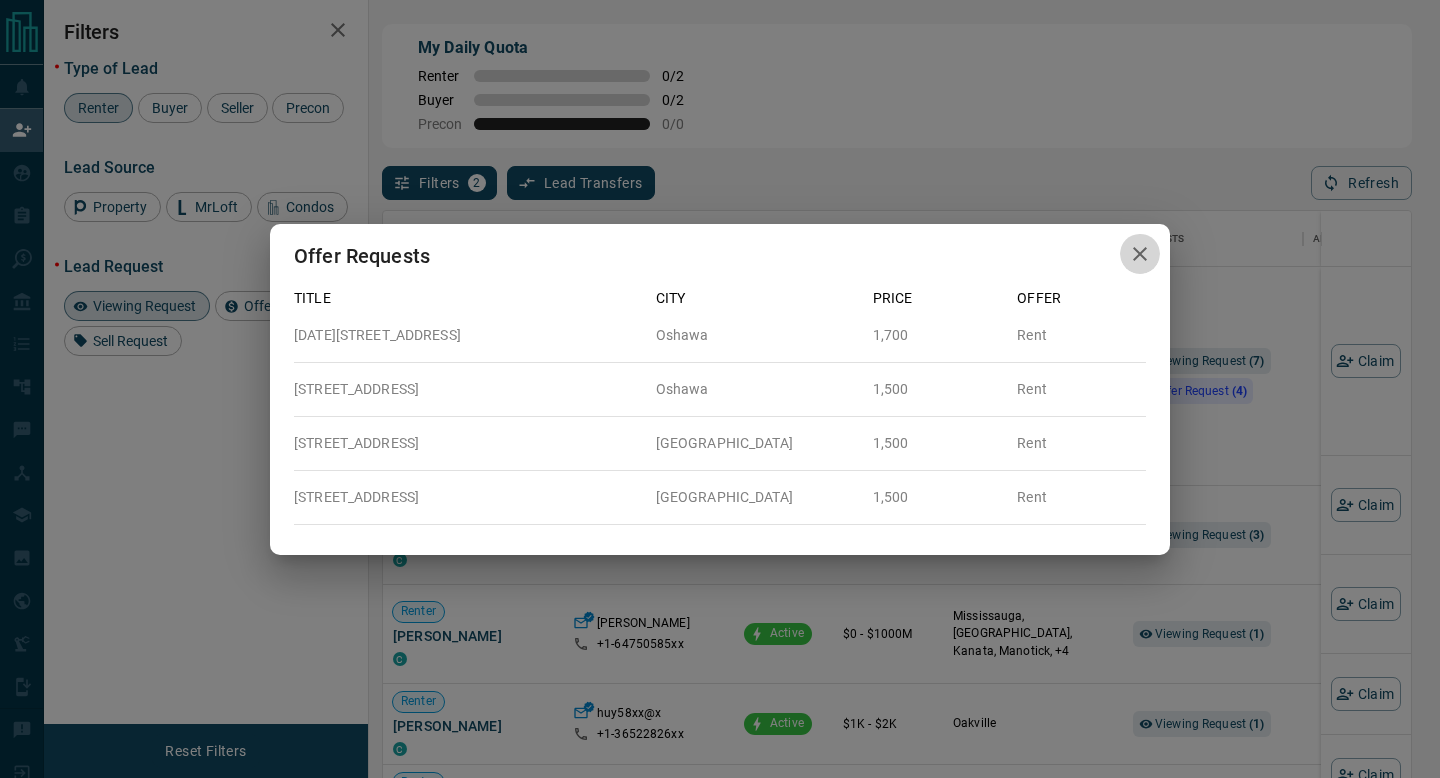 click 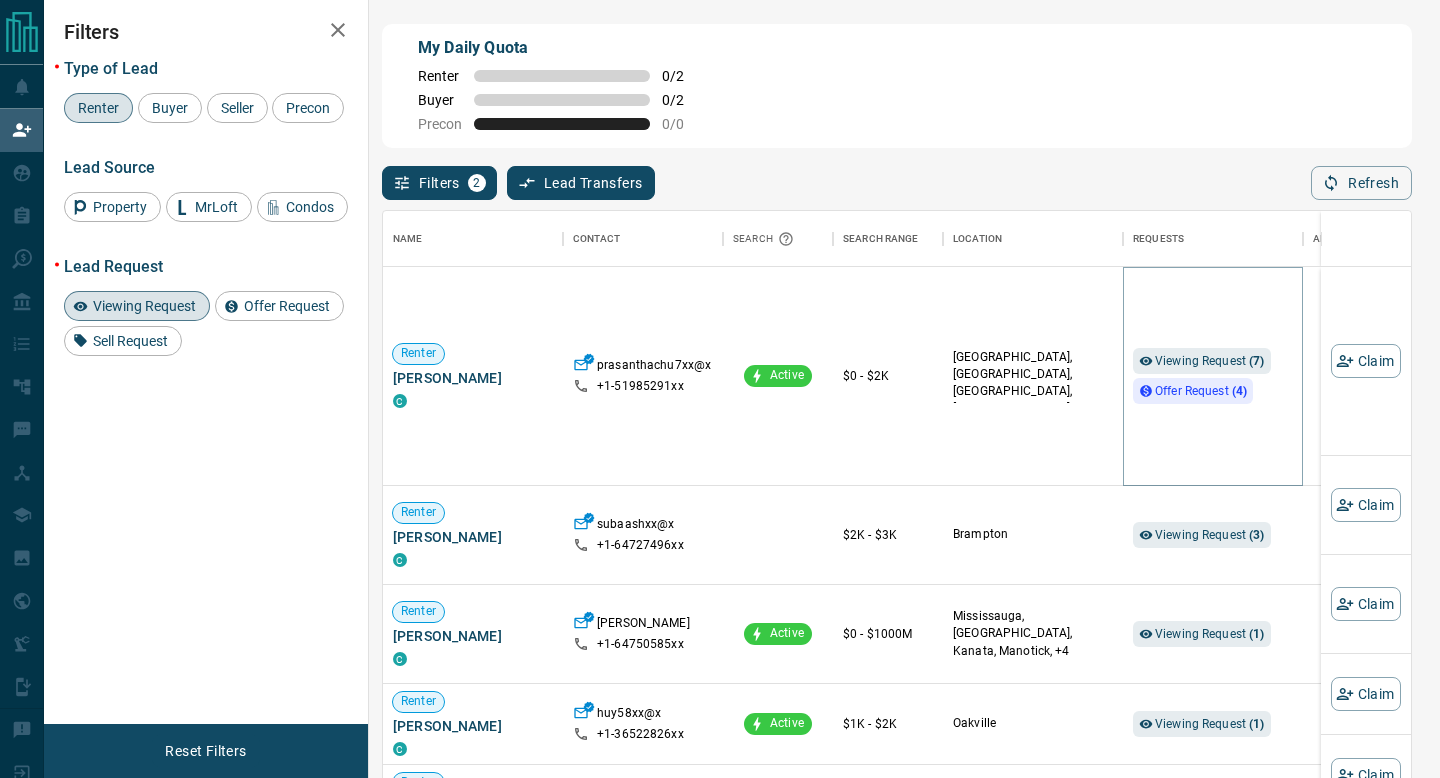 scroll, scrollTop: 161, scrollLeft: 0, axis: vertical 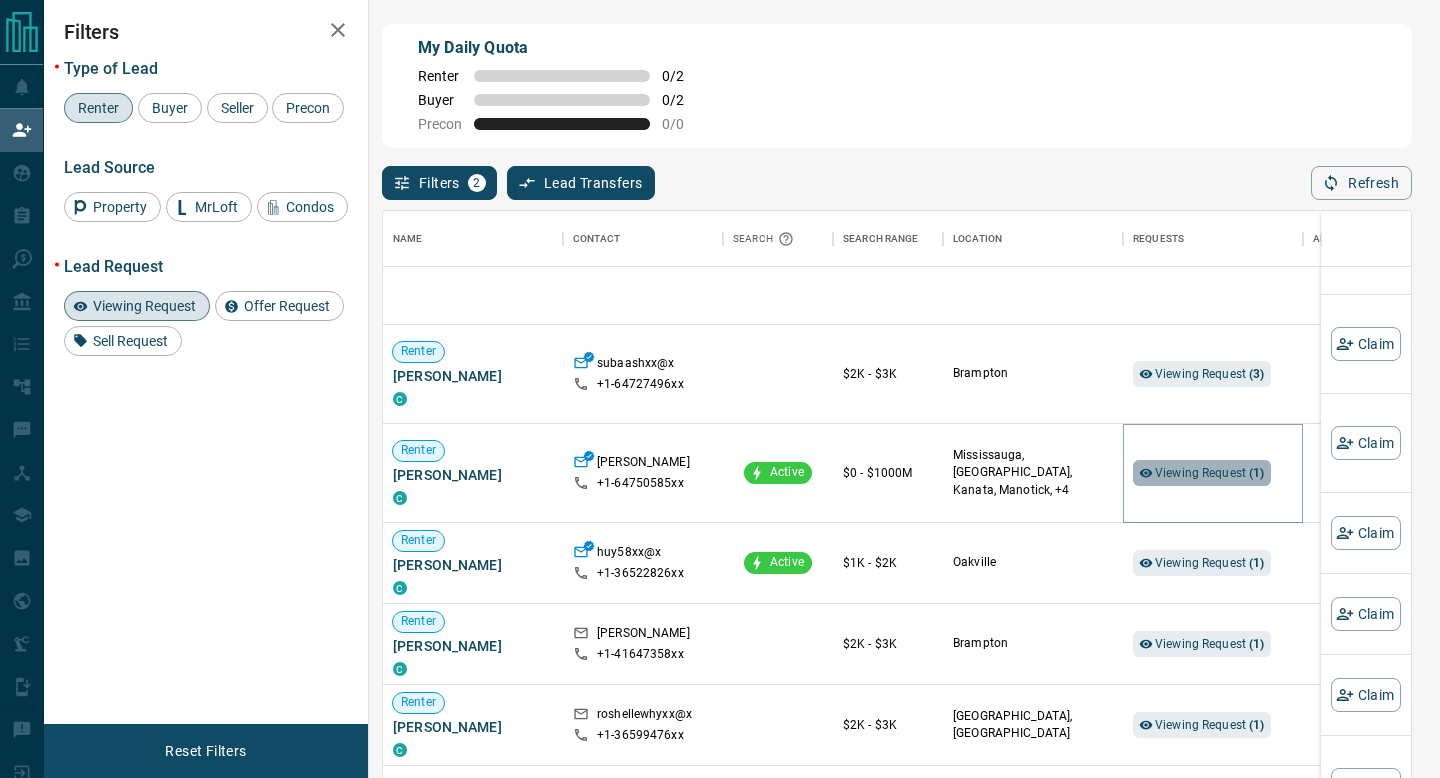 click on "Viewing Request   ( 1 )" at bounding box center [1210, 473] 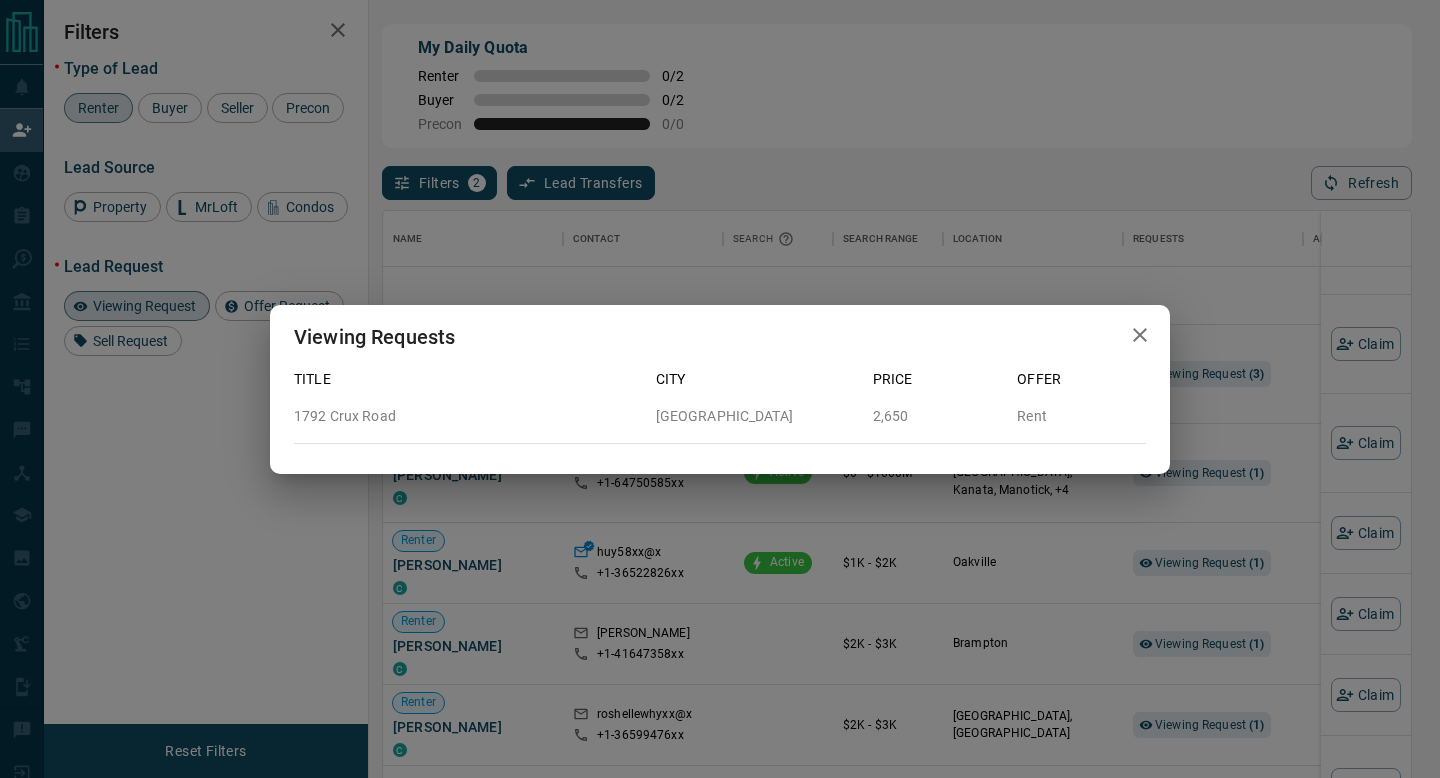 click 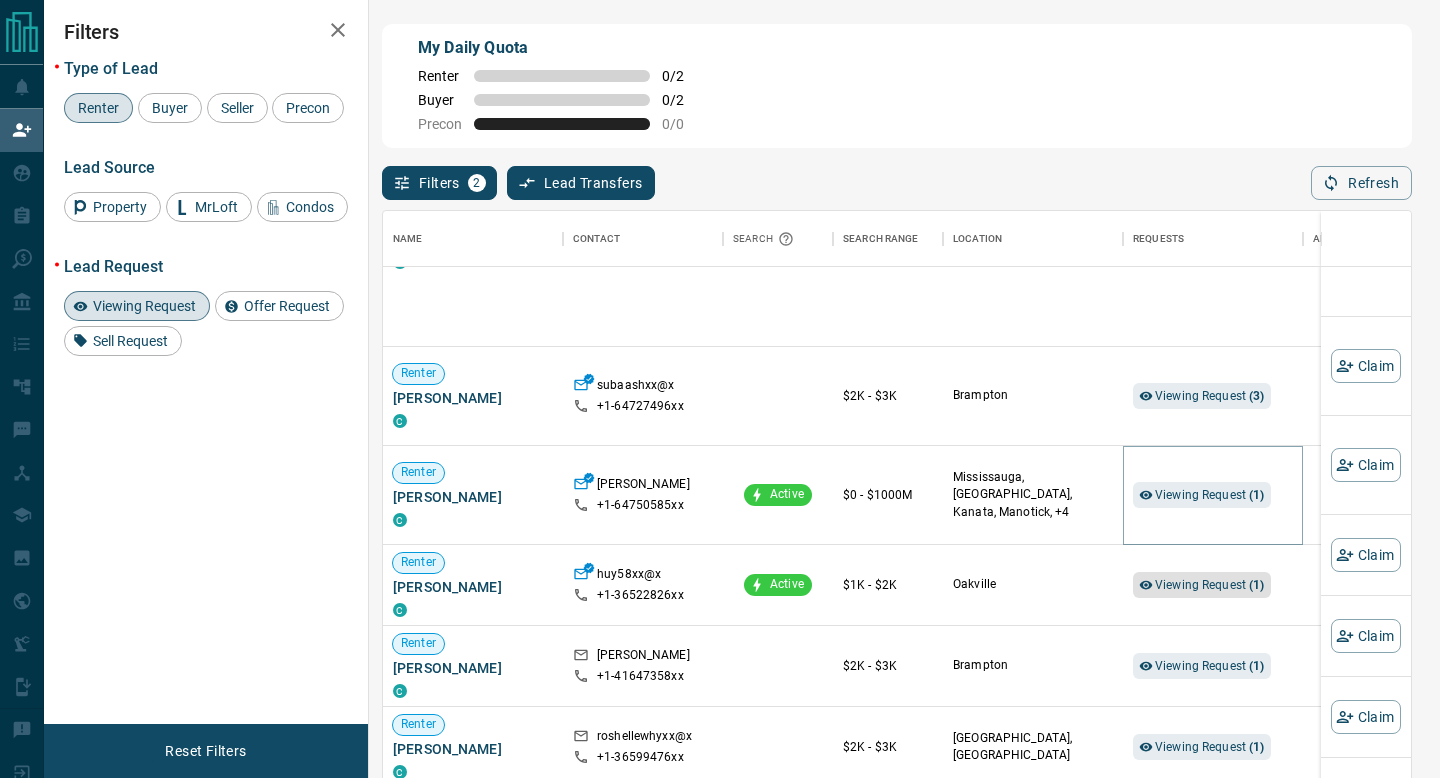 scroll, scrollTop: 136, scrollLeft: 0, axis: vertical 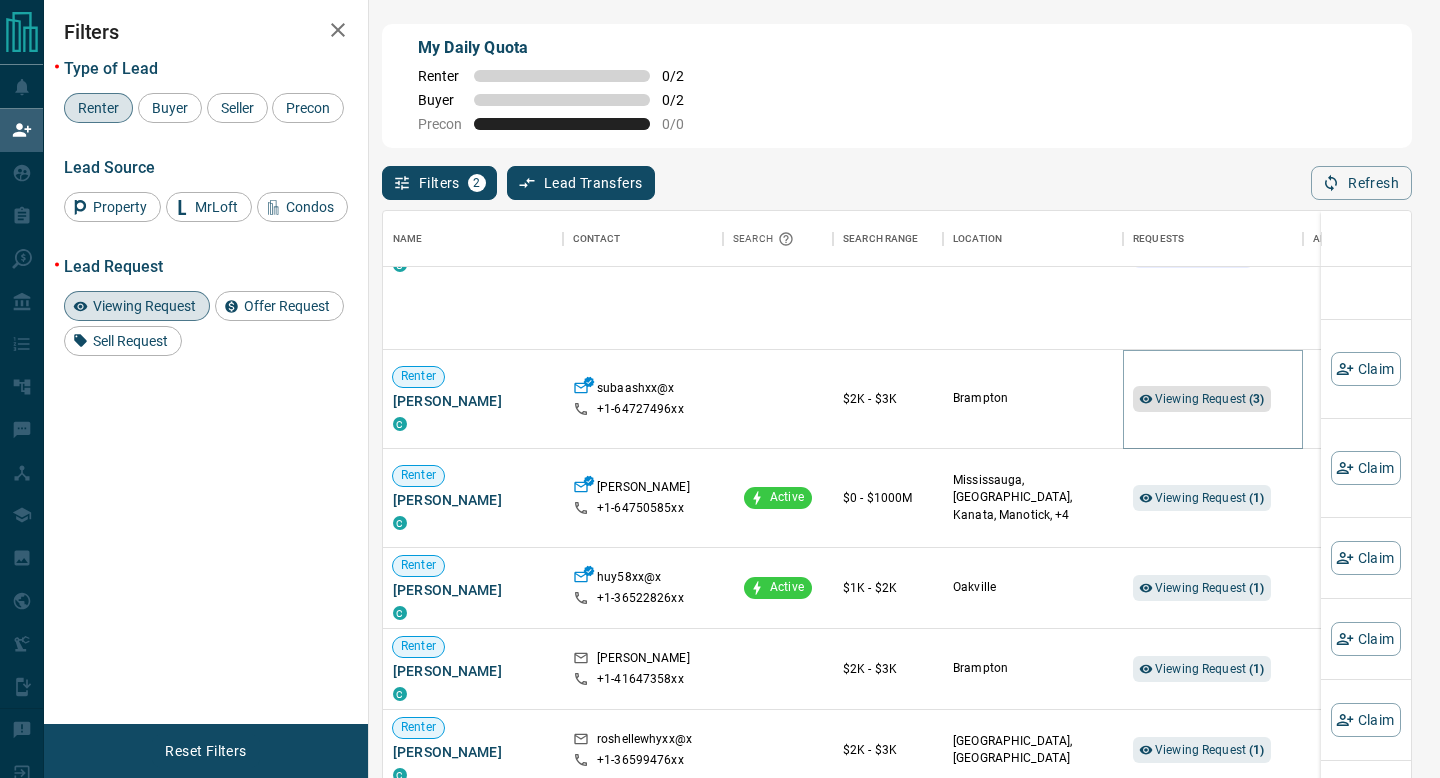 click on "Viewing Request   ( 3 )" at bounding box center (1210, 399) 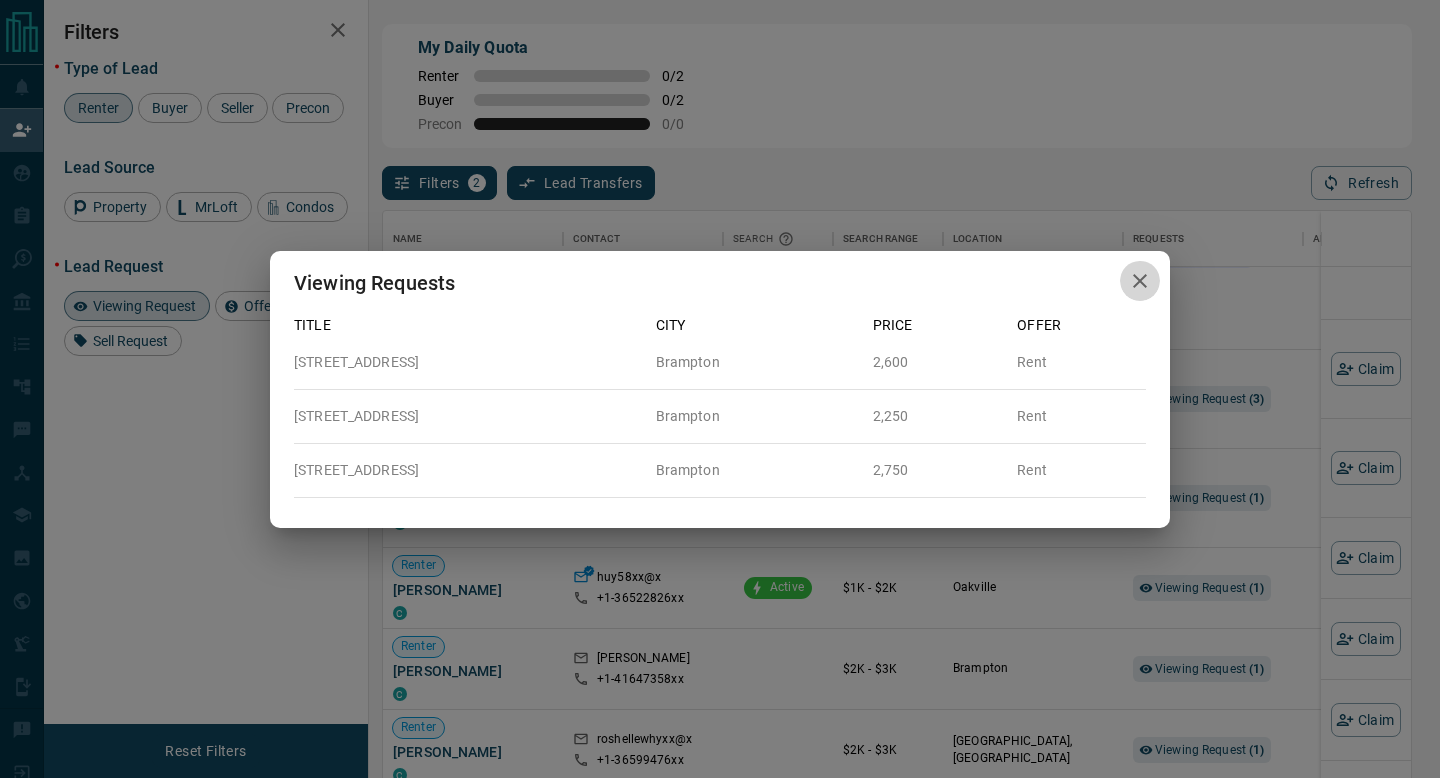 click 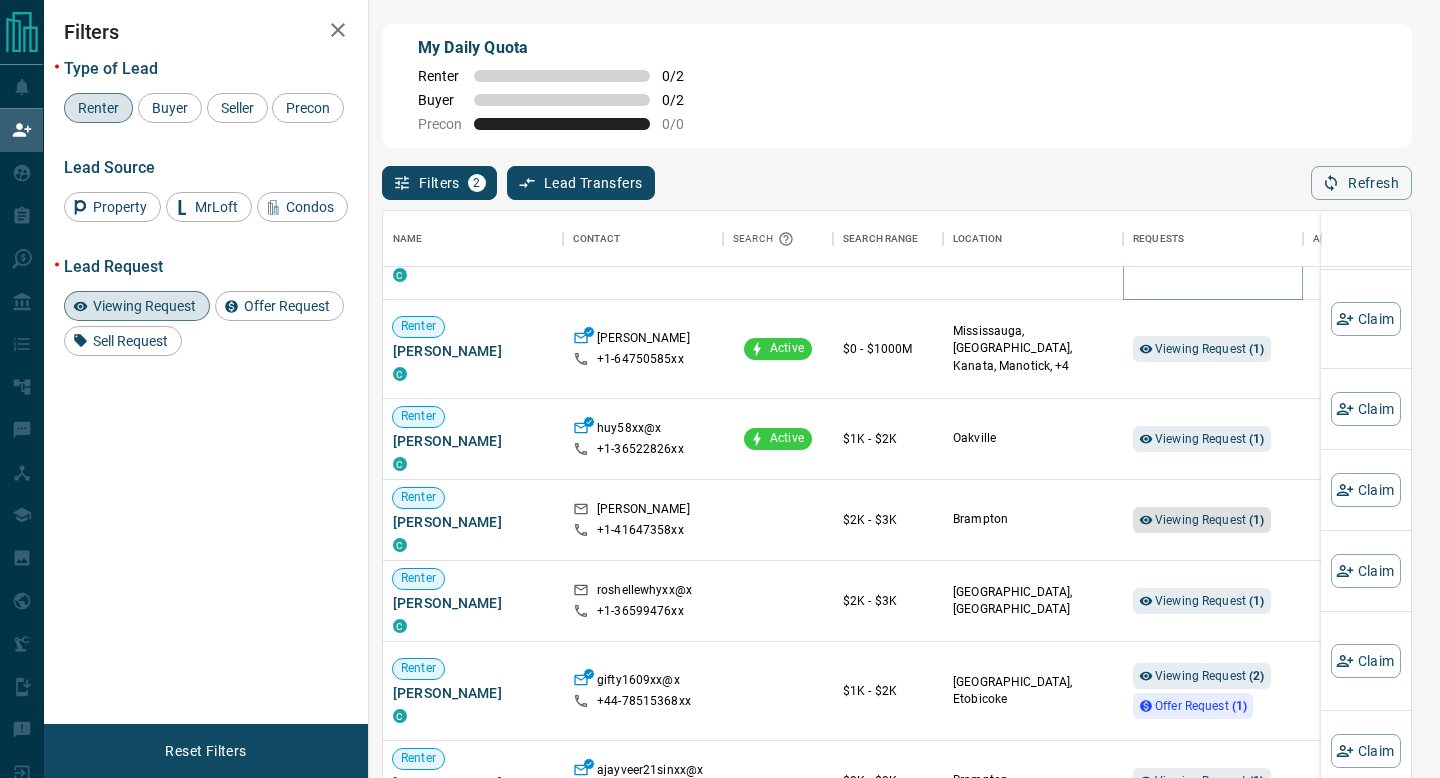 scroll, scrollTop: 379, scrollLeft: 0, axis: vertical 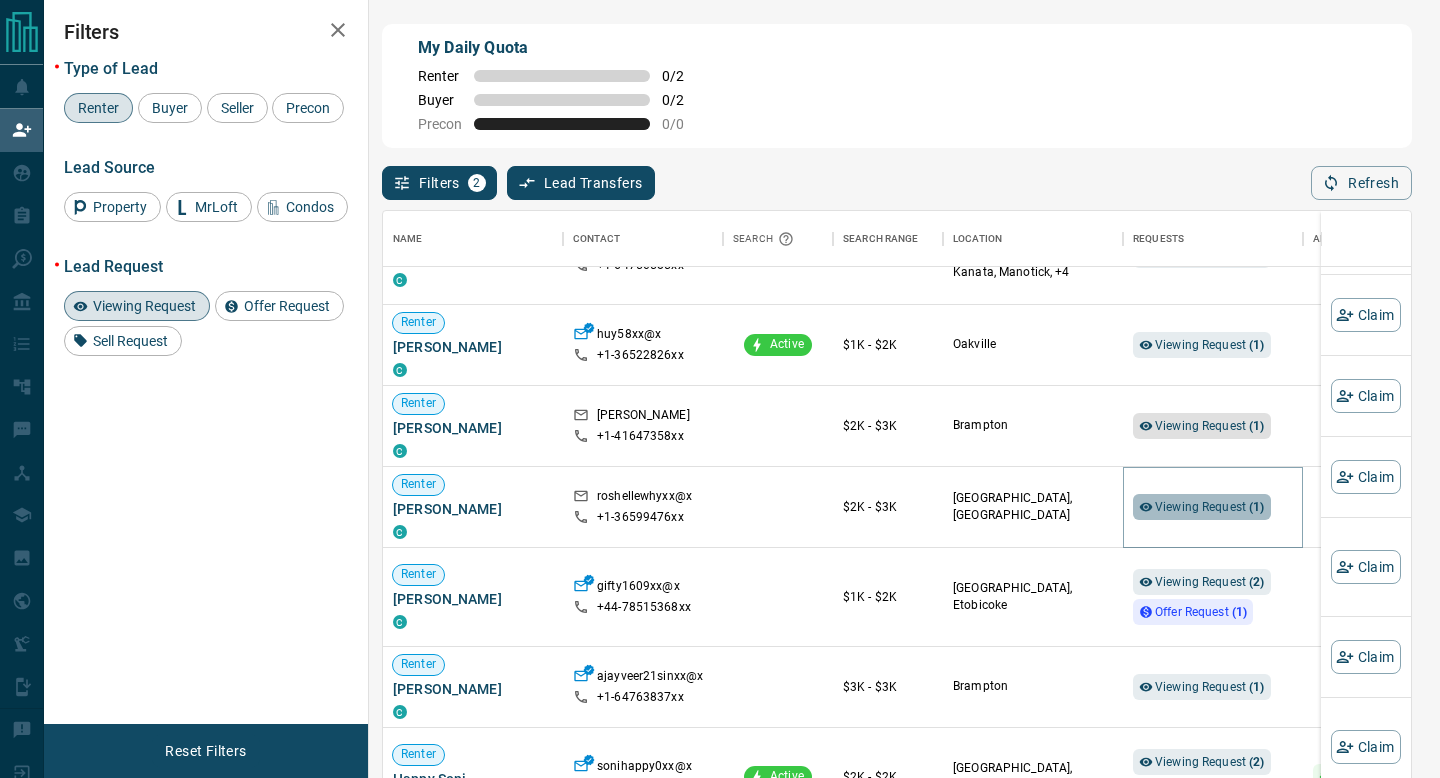 click on "Viewing Request   ( 1 )" at bounding box center [1210, 507] 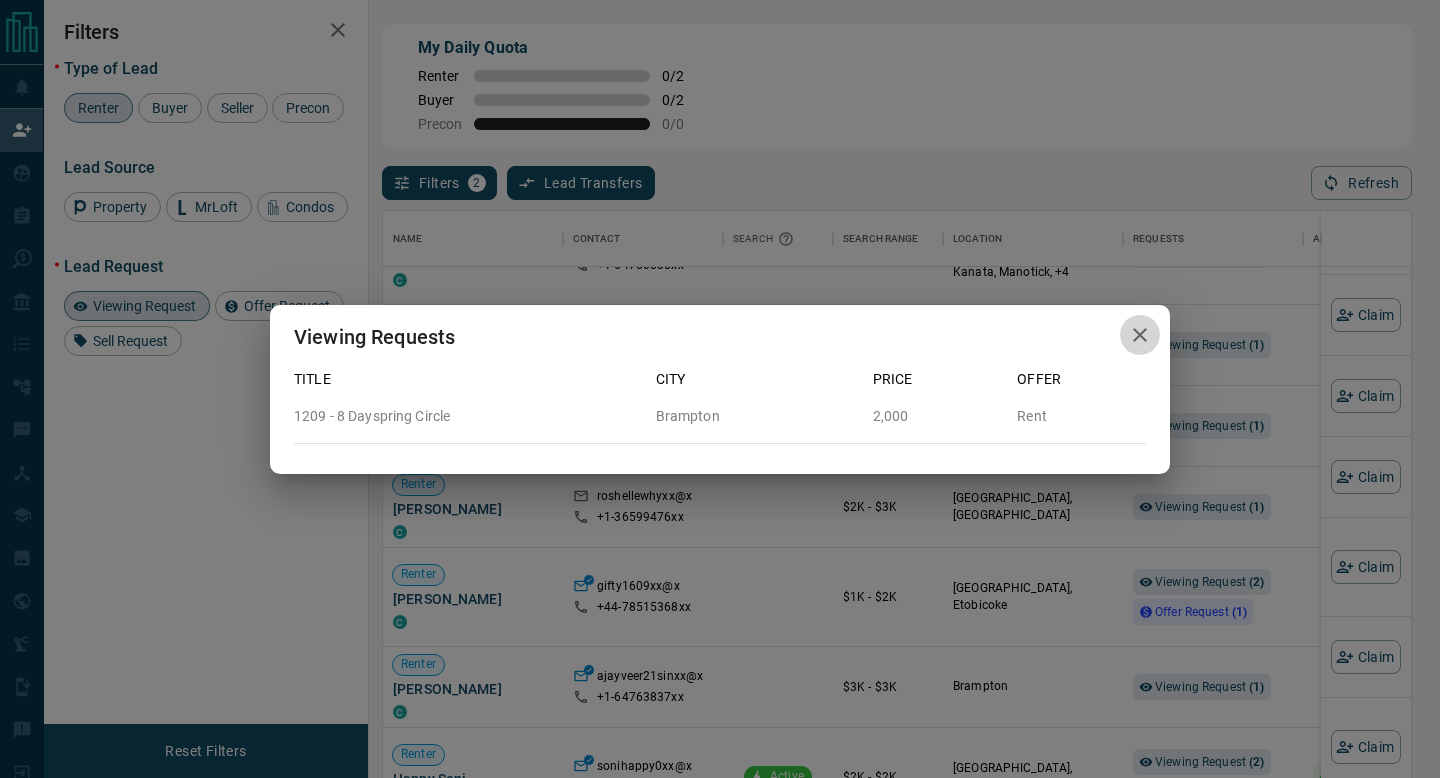 click 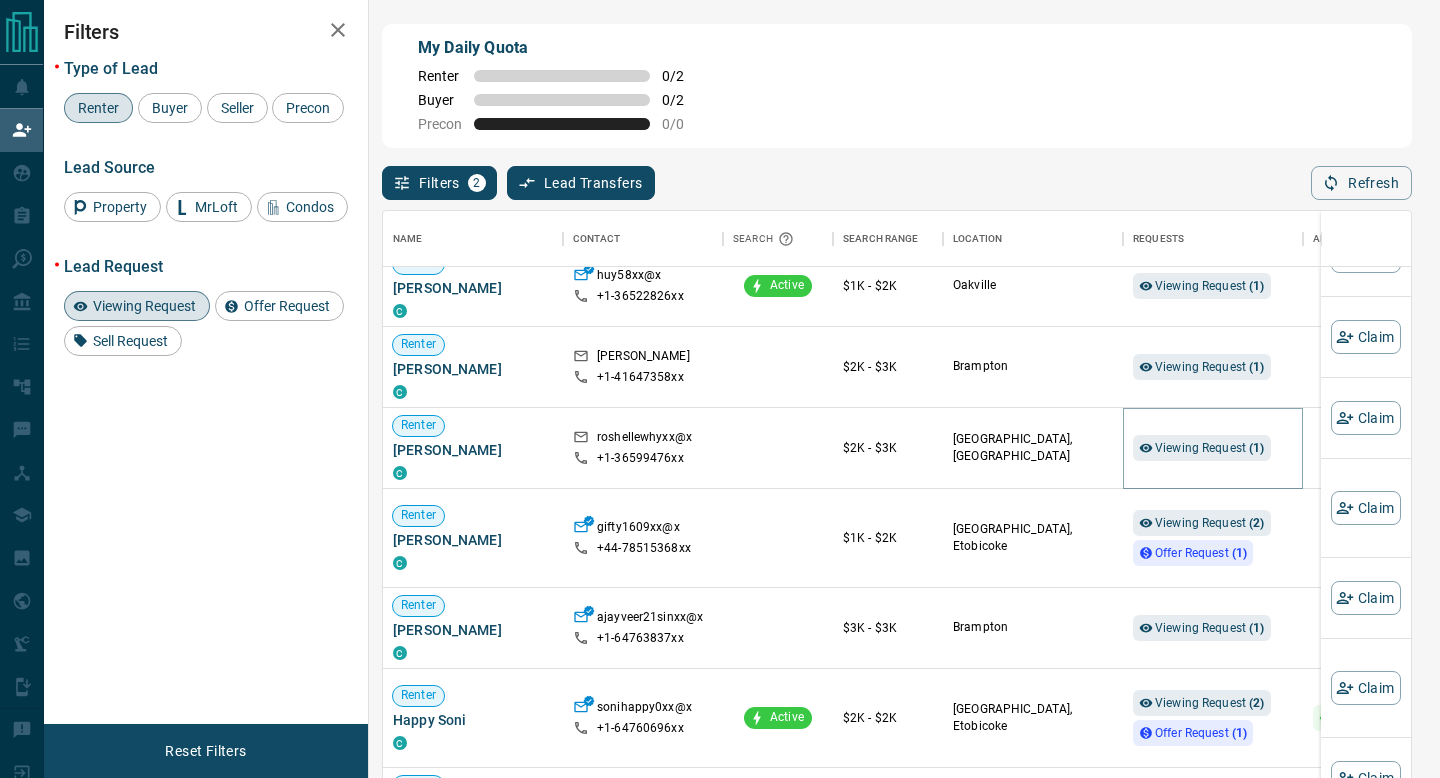 scroll, scrollTop: 439, scrollLeft: 0, axis: vertical 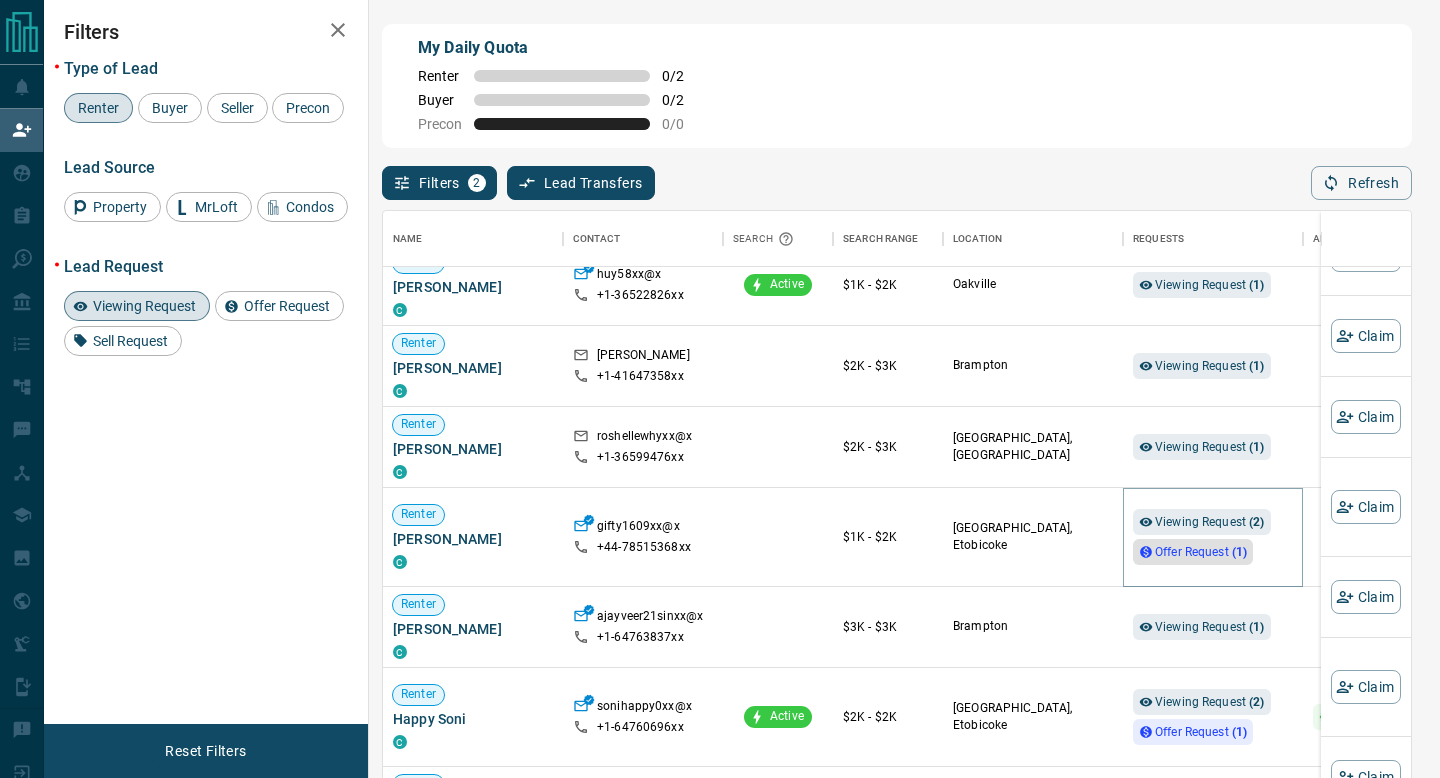 click on "Offer Request   ( 1 )" at bounding box center (1201, 552) 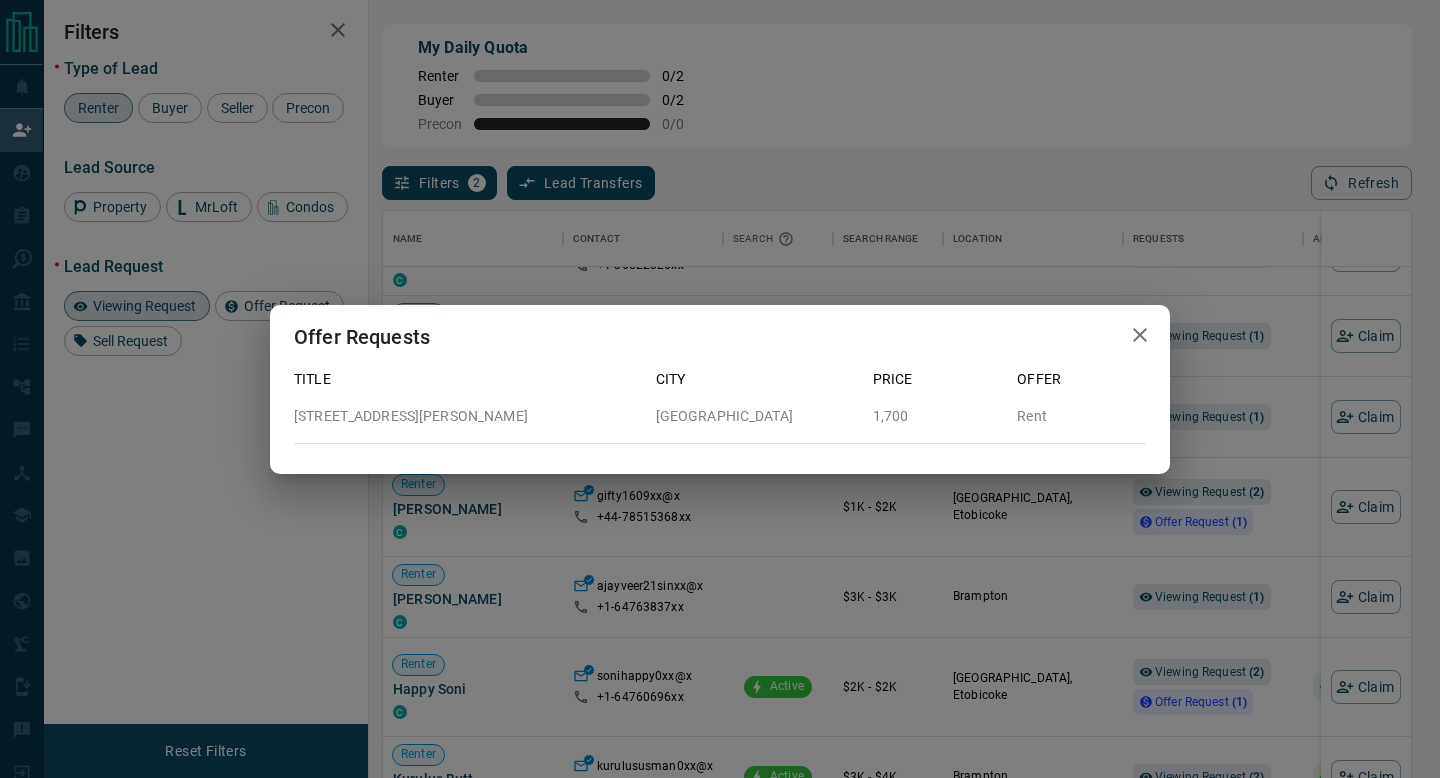 click 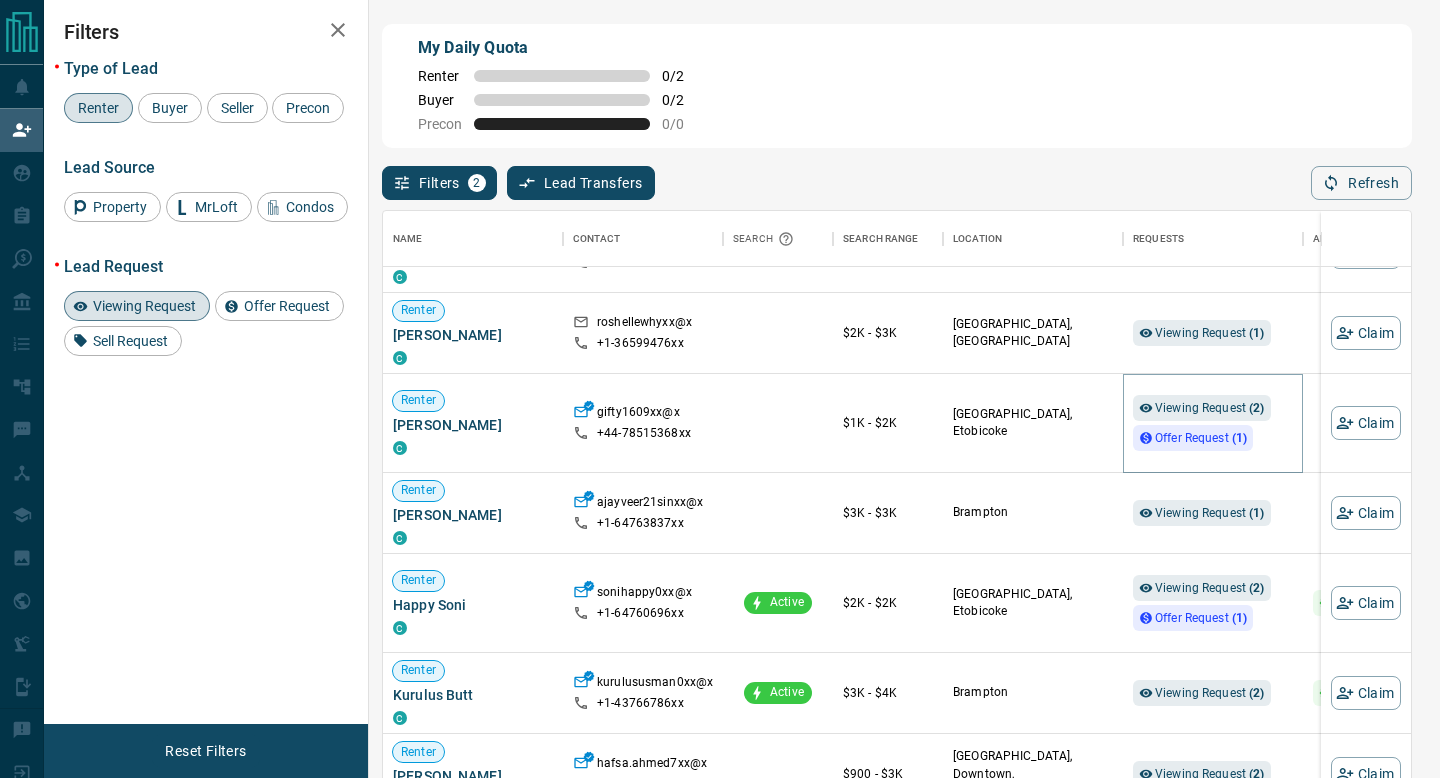 scroll, scrollTop: 605, scrollLeft: 0, axis: vertical 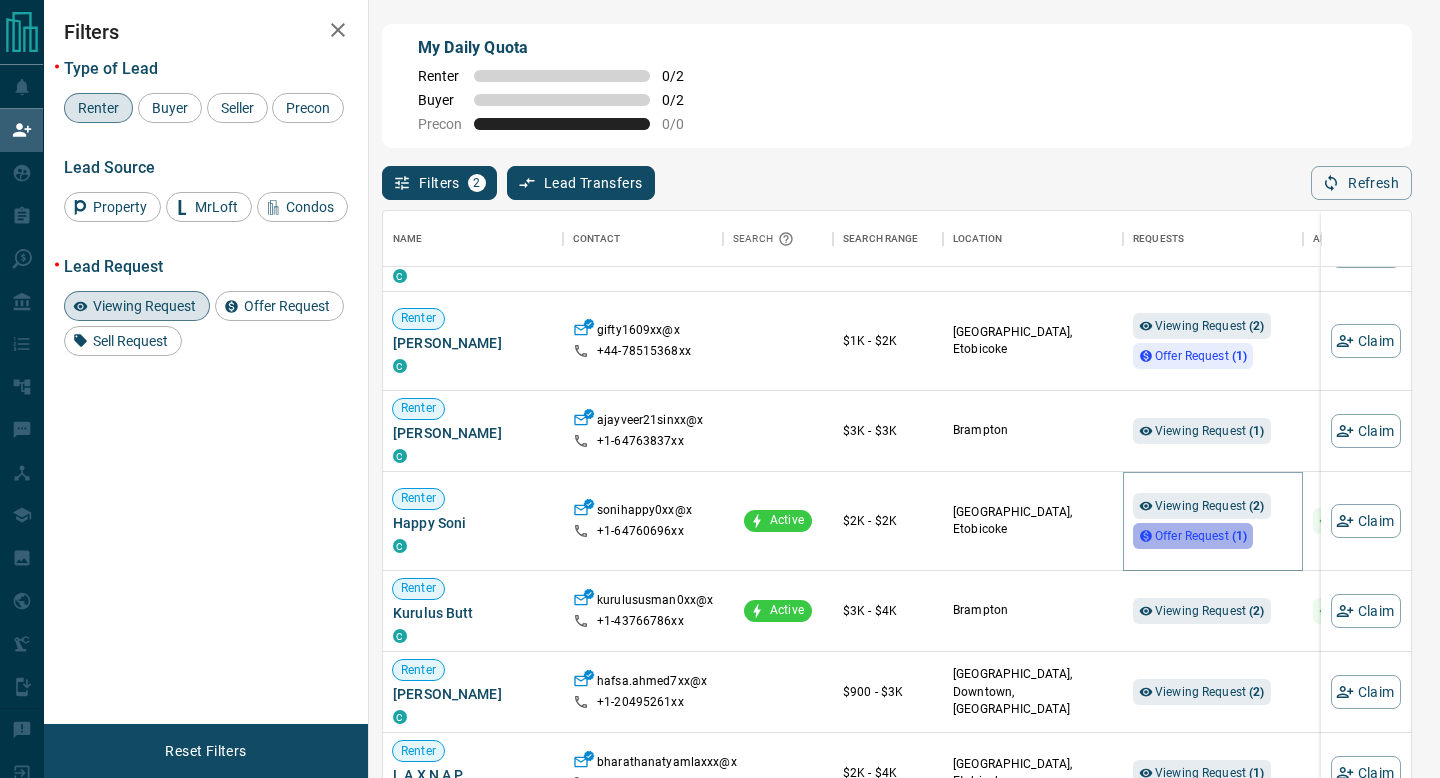 click 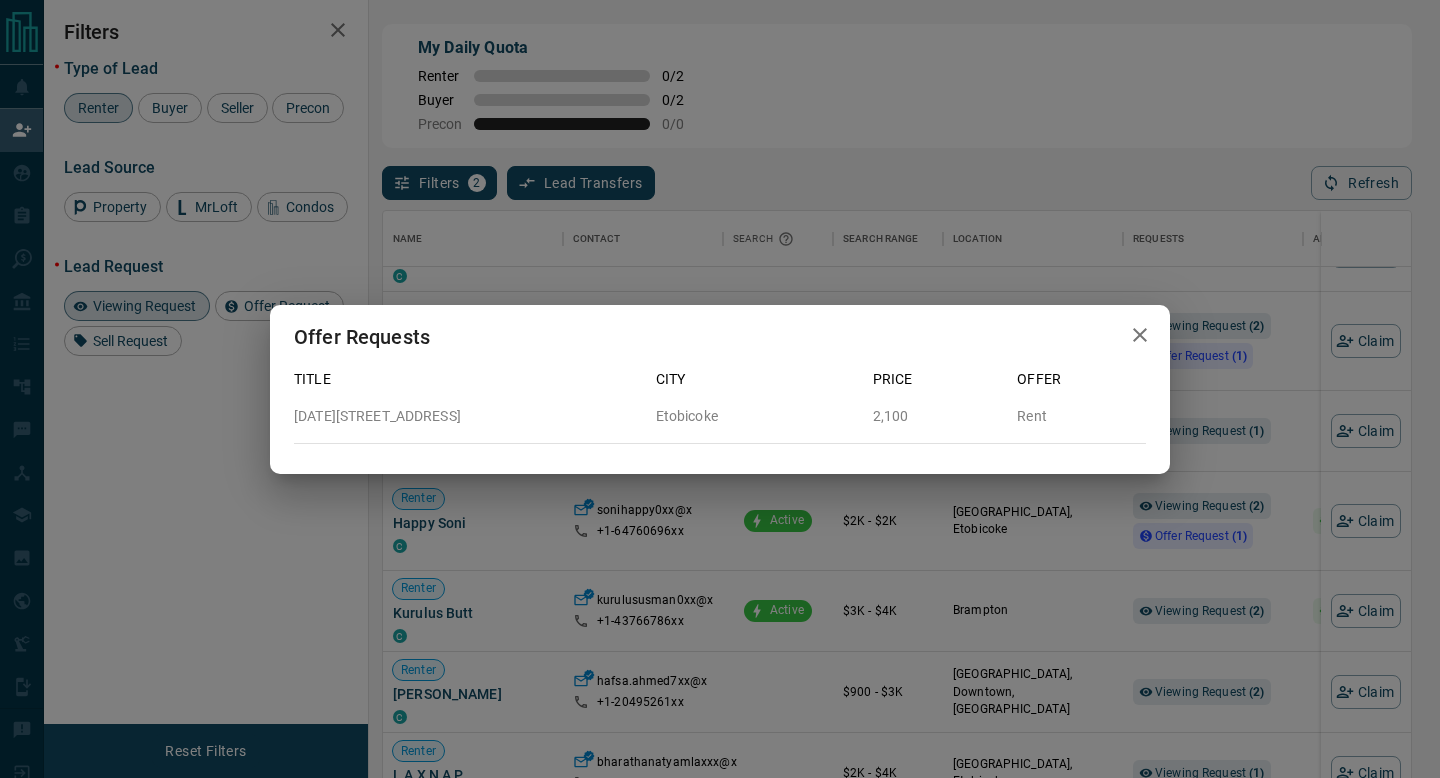 click 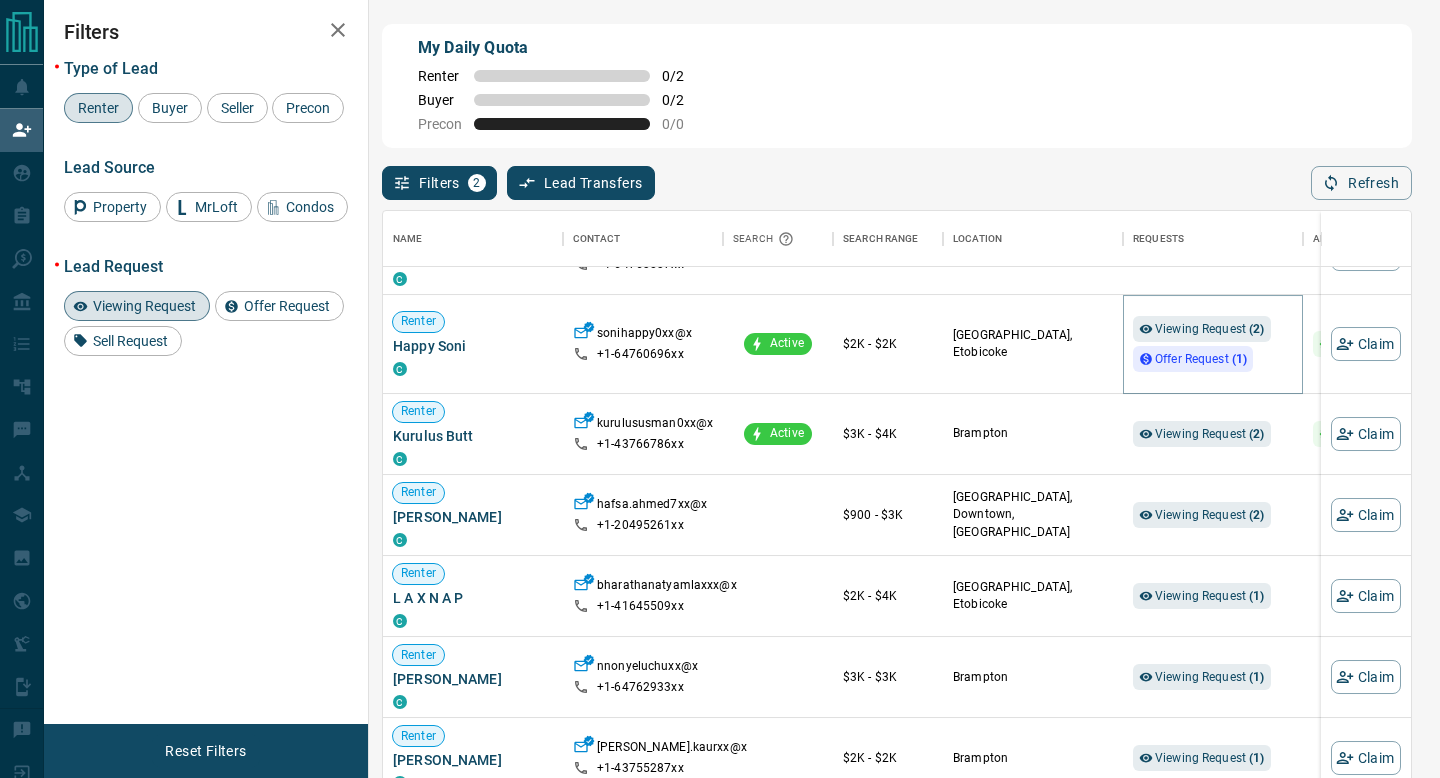 scroll, scrollTop: 783, scrollLeft: 0, axis: vertical 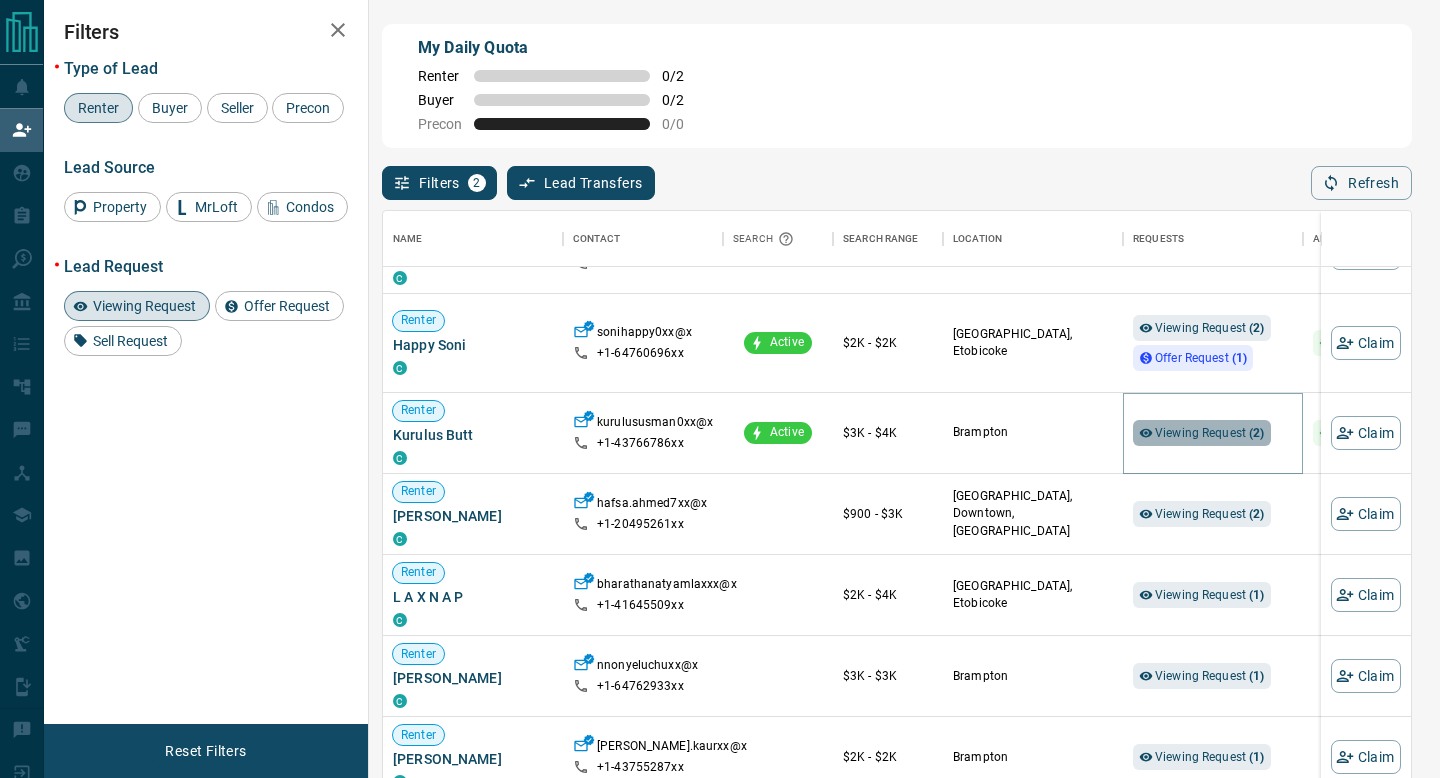 click on "Viewing Request   ( 2 )" at bounding box center (1210, 433) 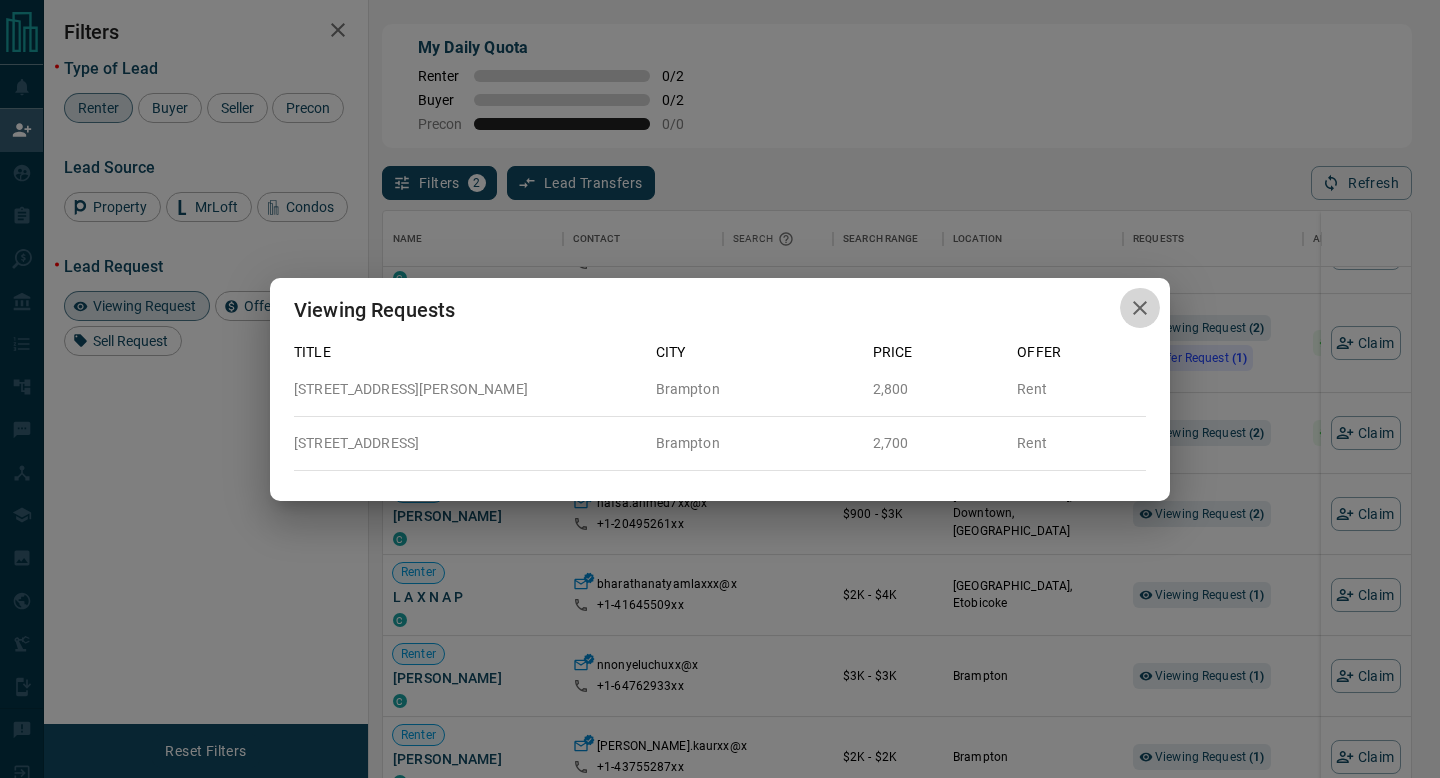 click 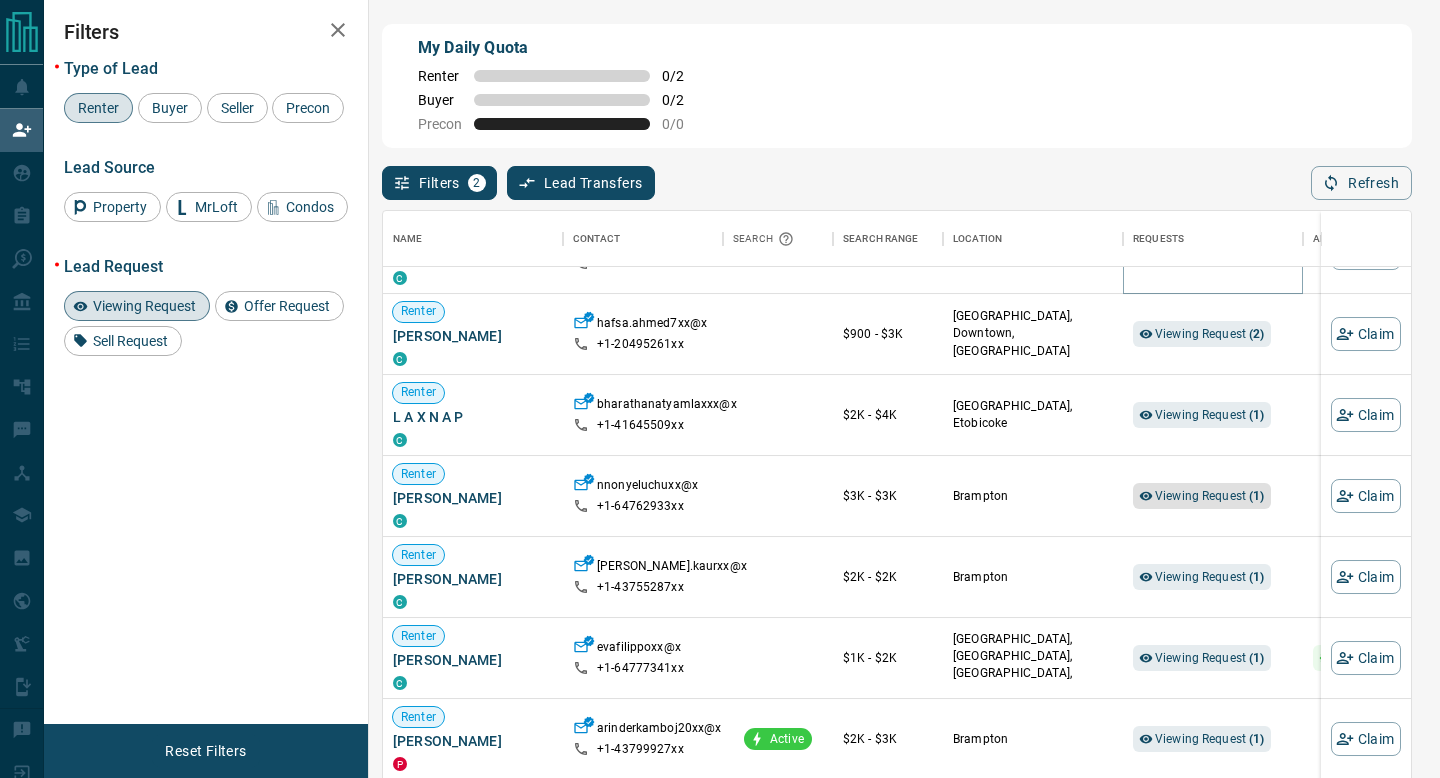 scroll, scrollTop: 1023, scrollLeft: 0, axis: vertical 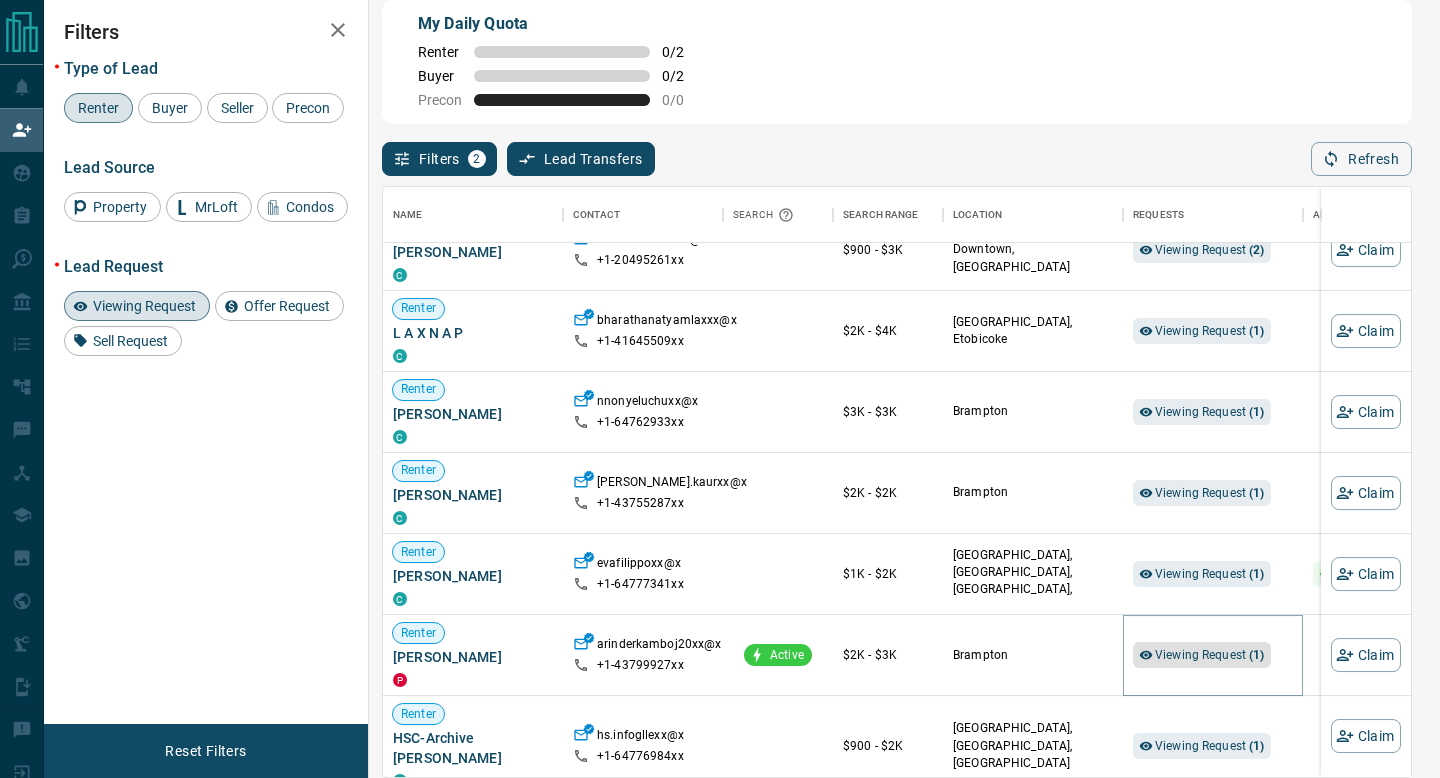 click on "Viewing Request   ( 1 )" at bounding box center [1210, 655] 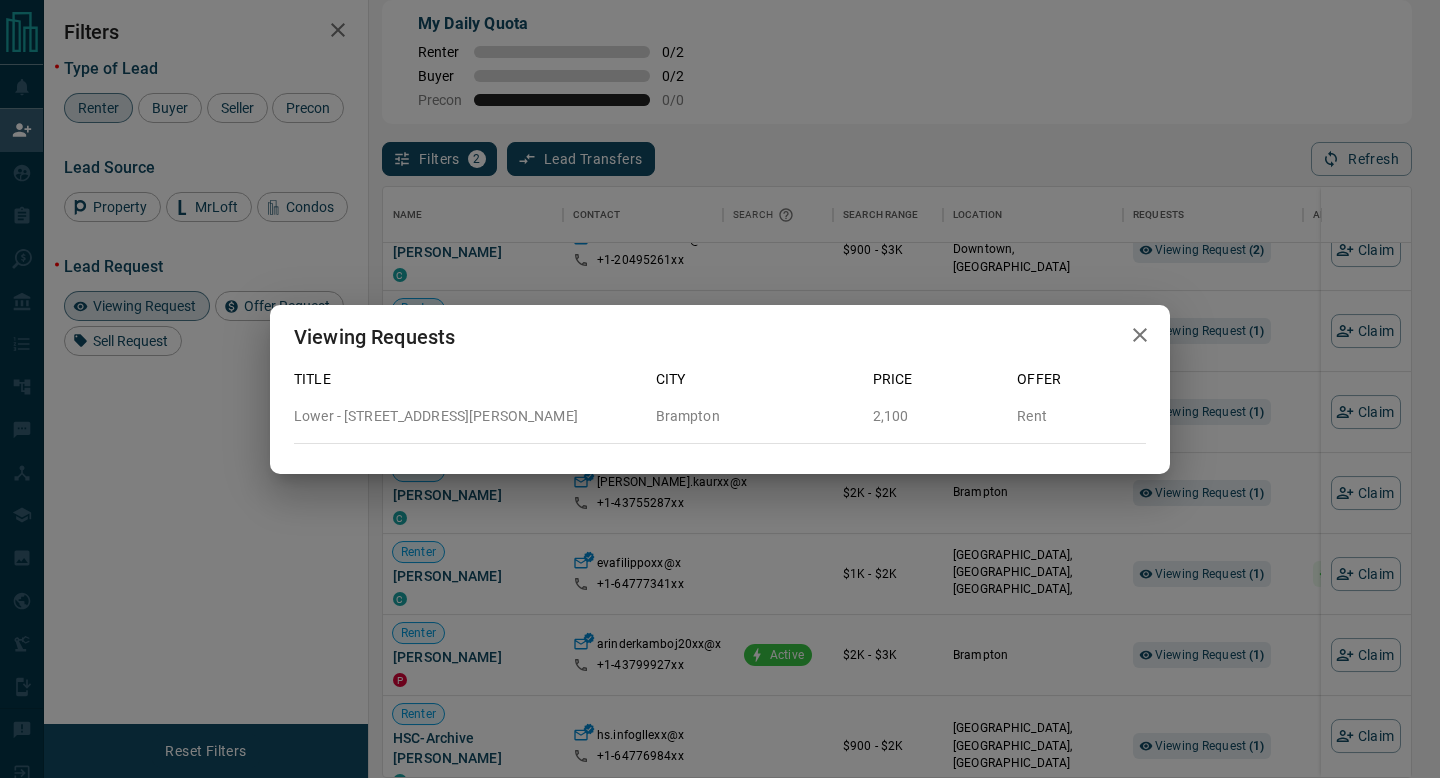 click 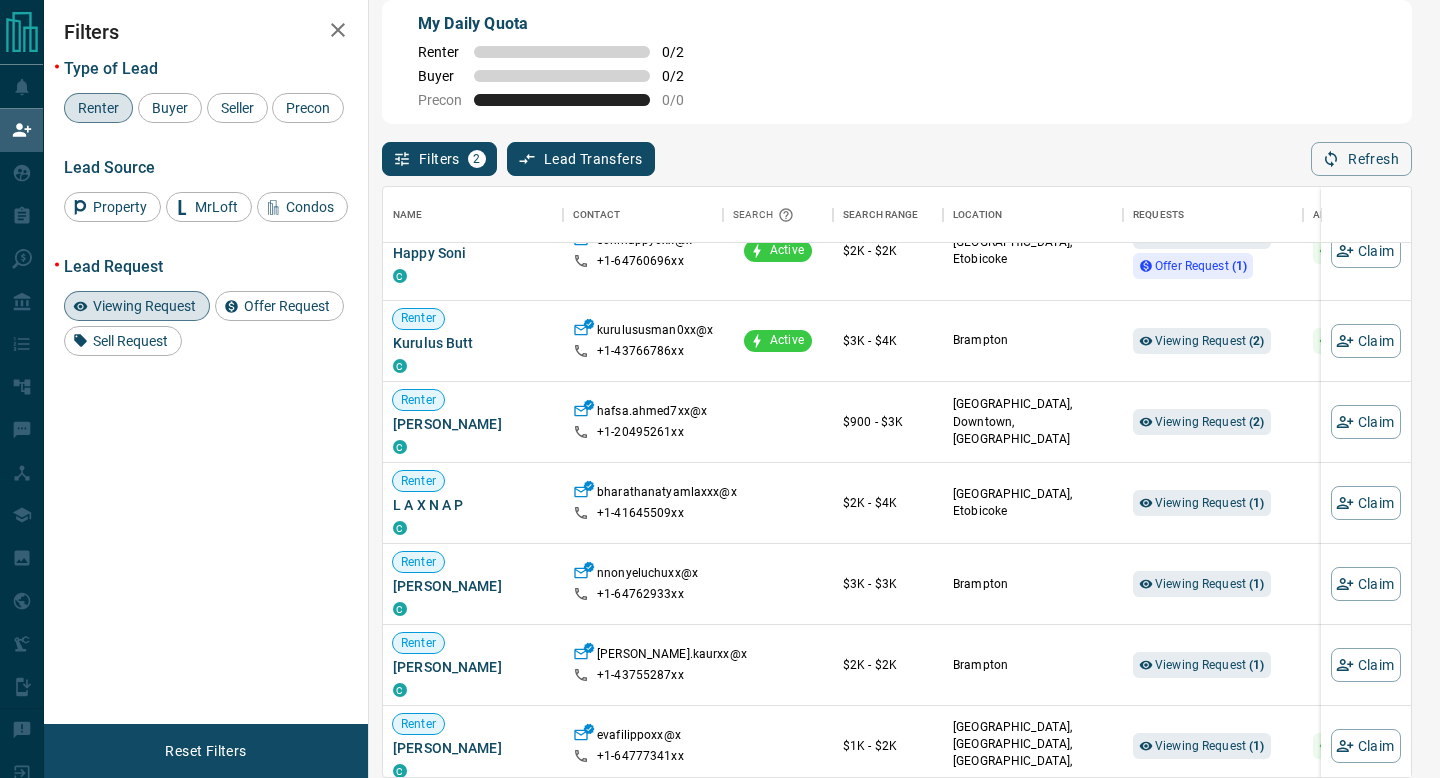 scroll, scrollTop: 0, scrollLeft: 0, axis: both 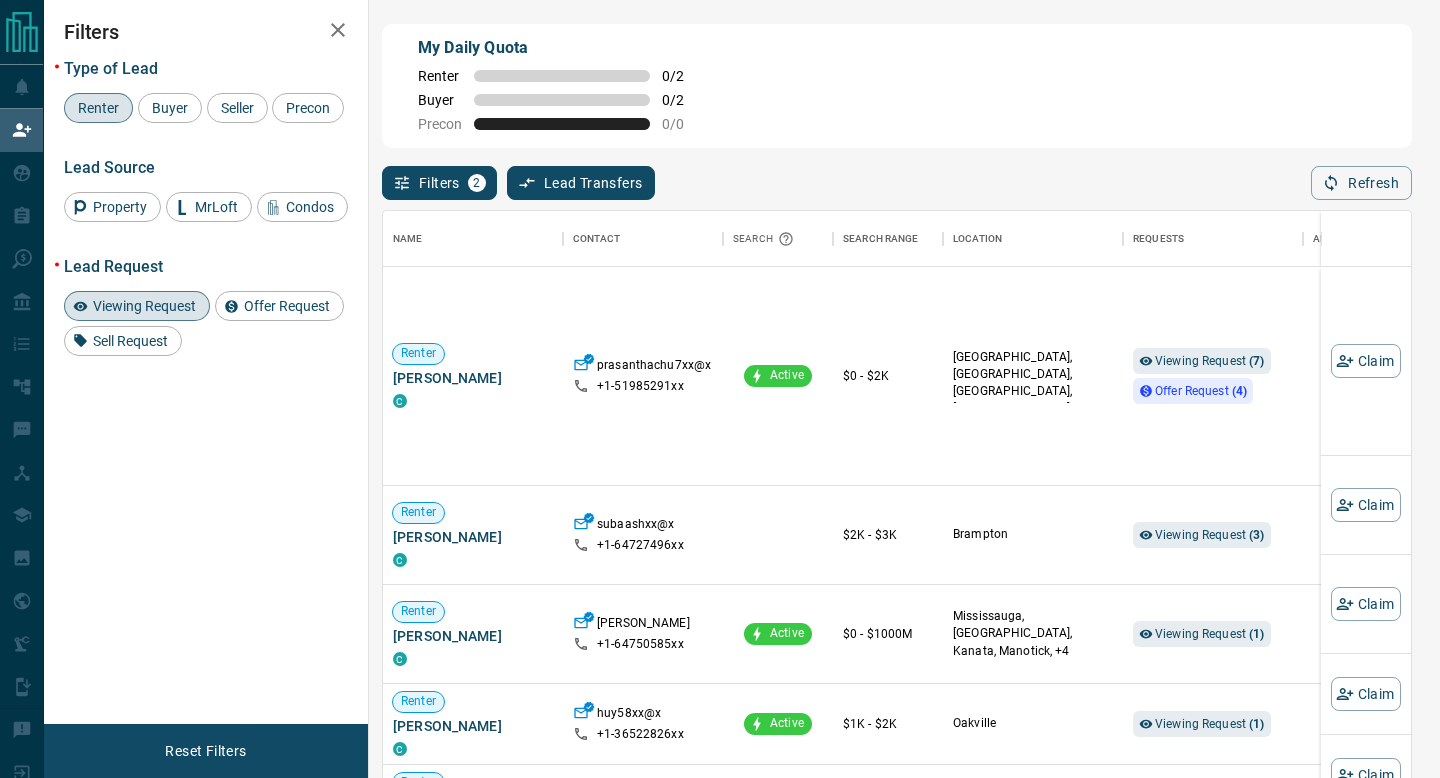 click 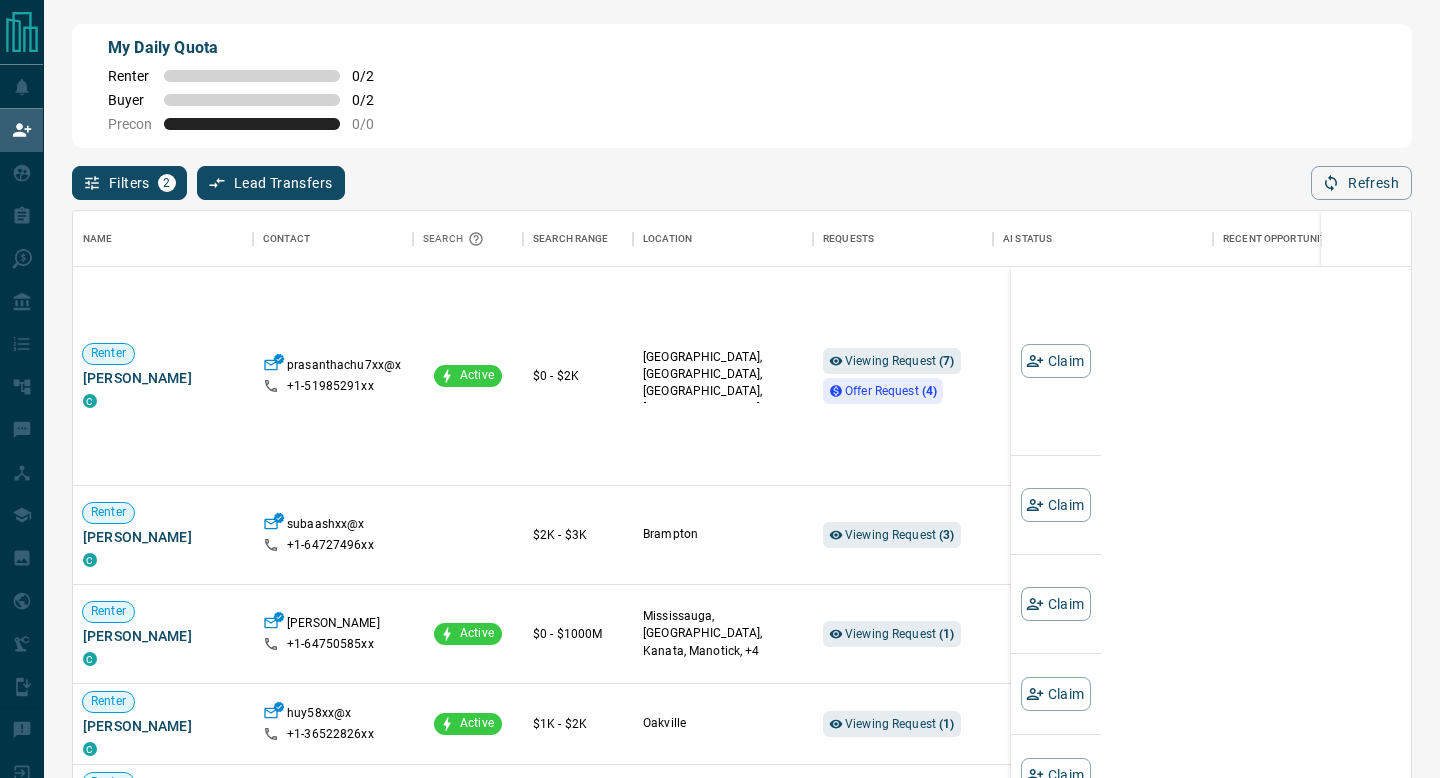 scroll, scrollTop: 0, scrollLeft: 0, axis: both 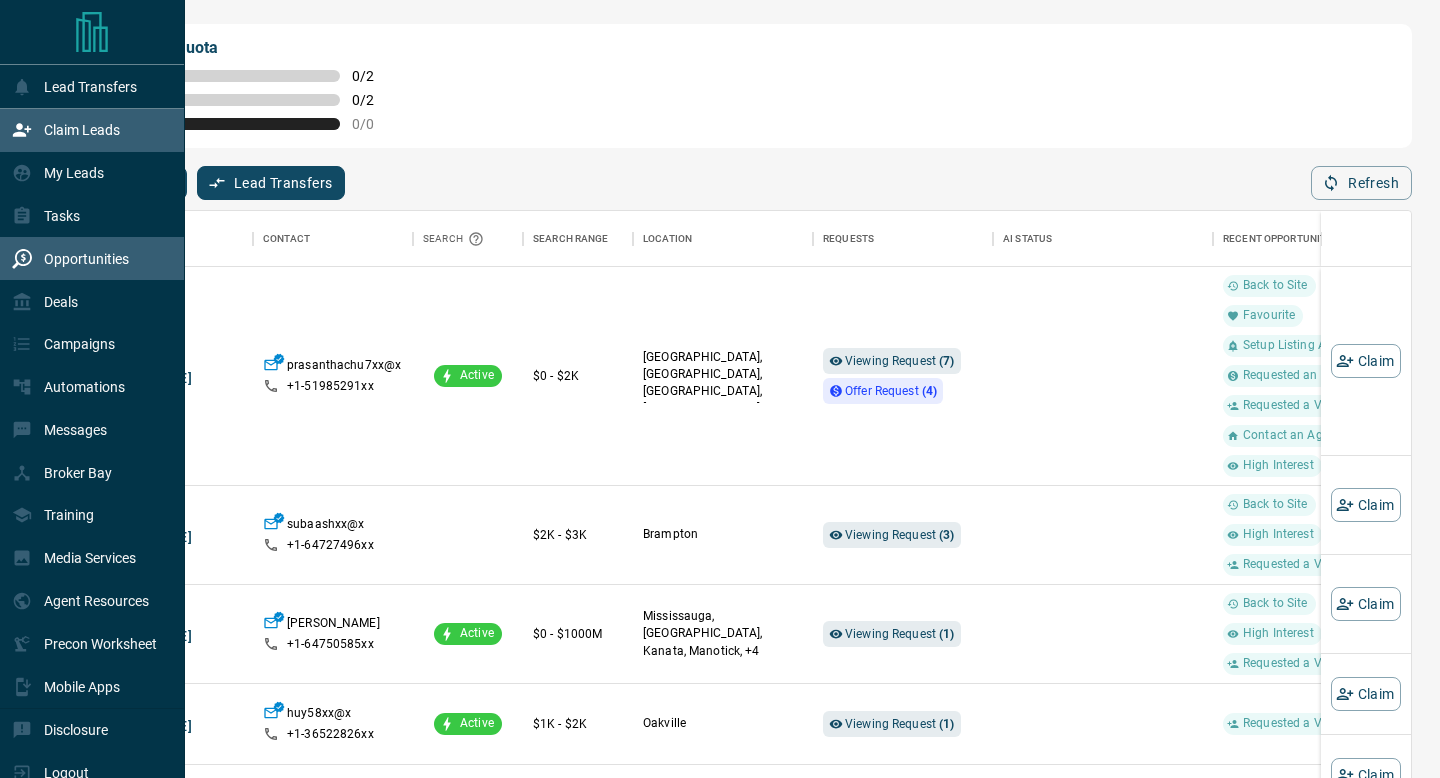 click on "Opportunities" at bounding box center (70, 258) 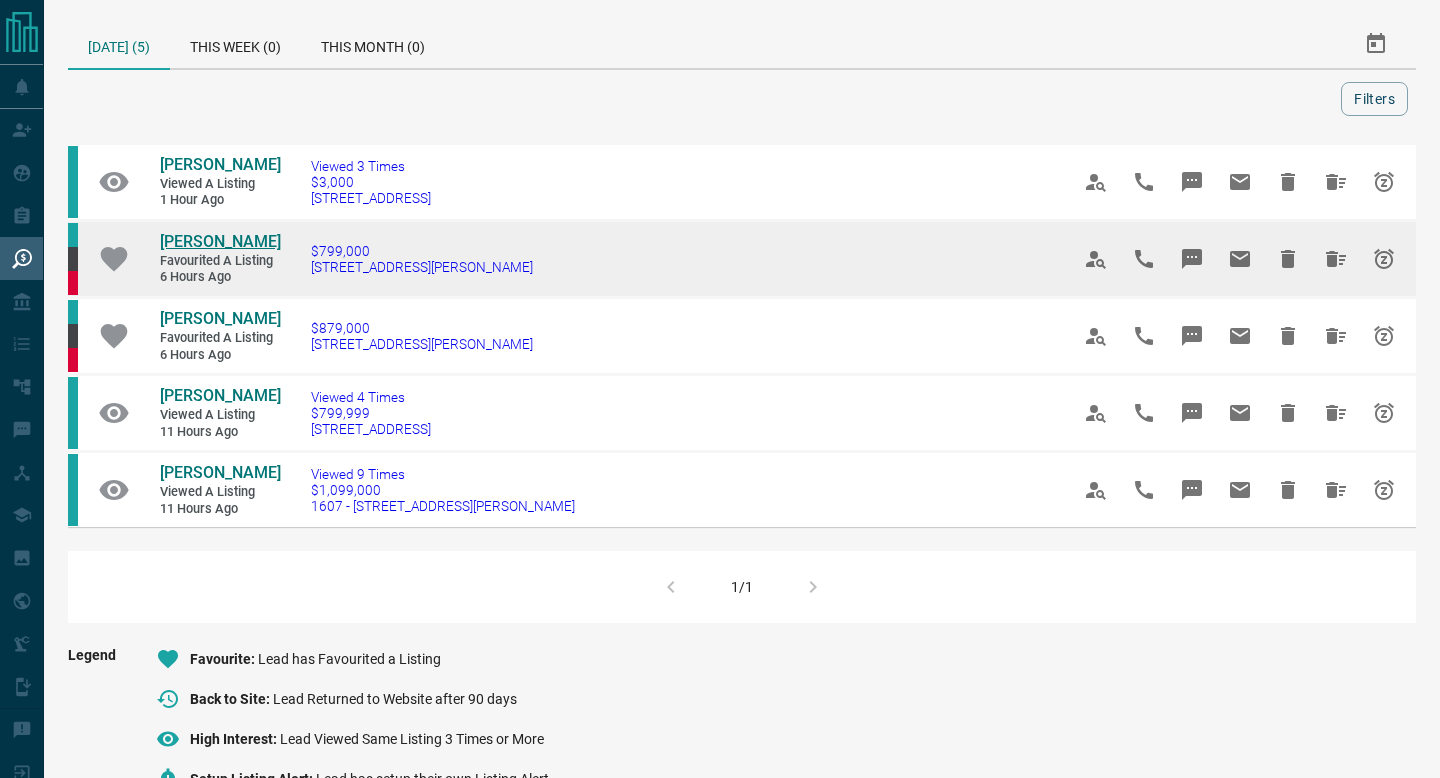 click on "[PERSON_NAME]" at bounding box center [220, 241] 